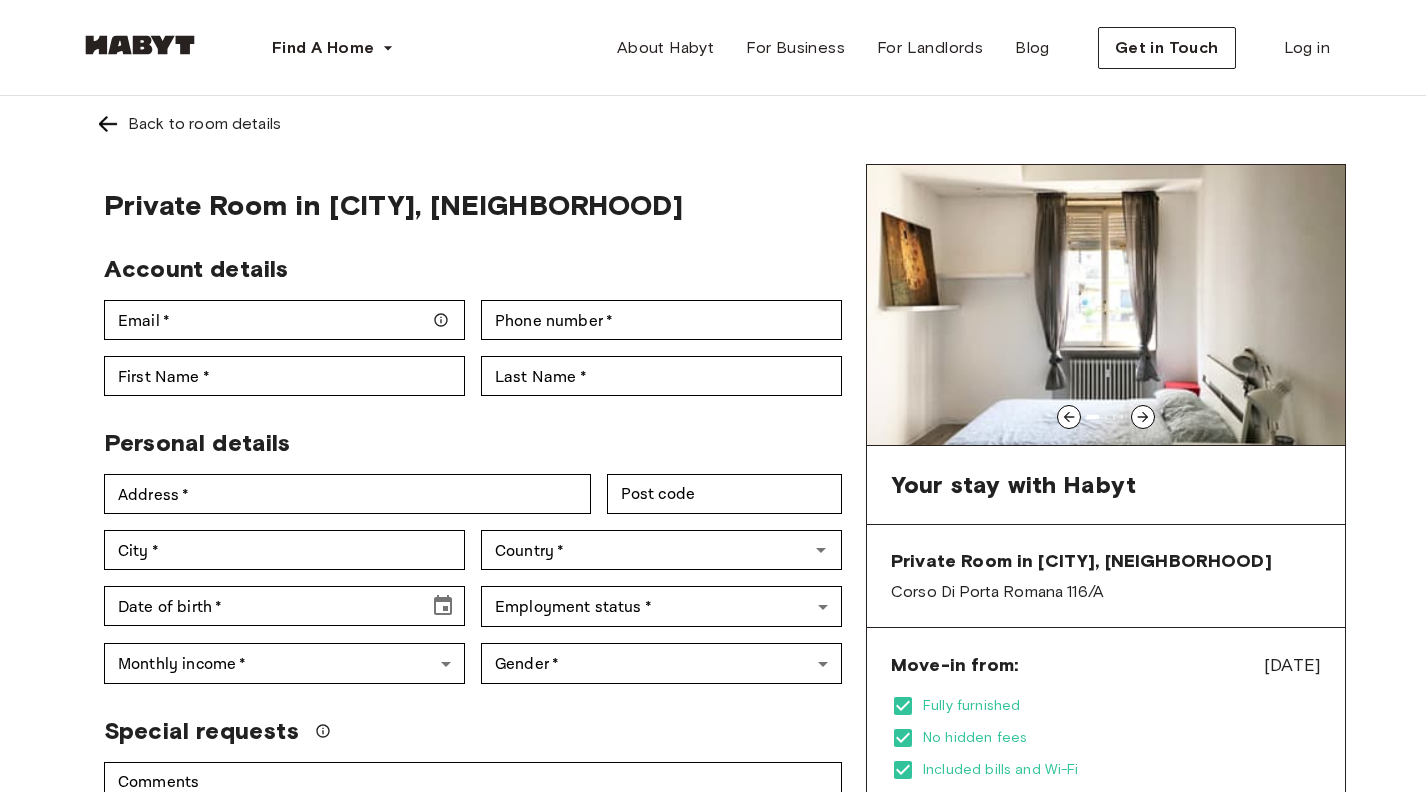 scroll, scrollTop: 0, scrollLeft: 0, axis: both 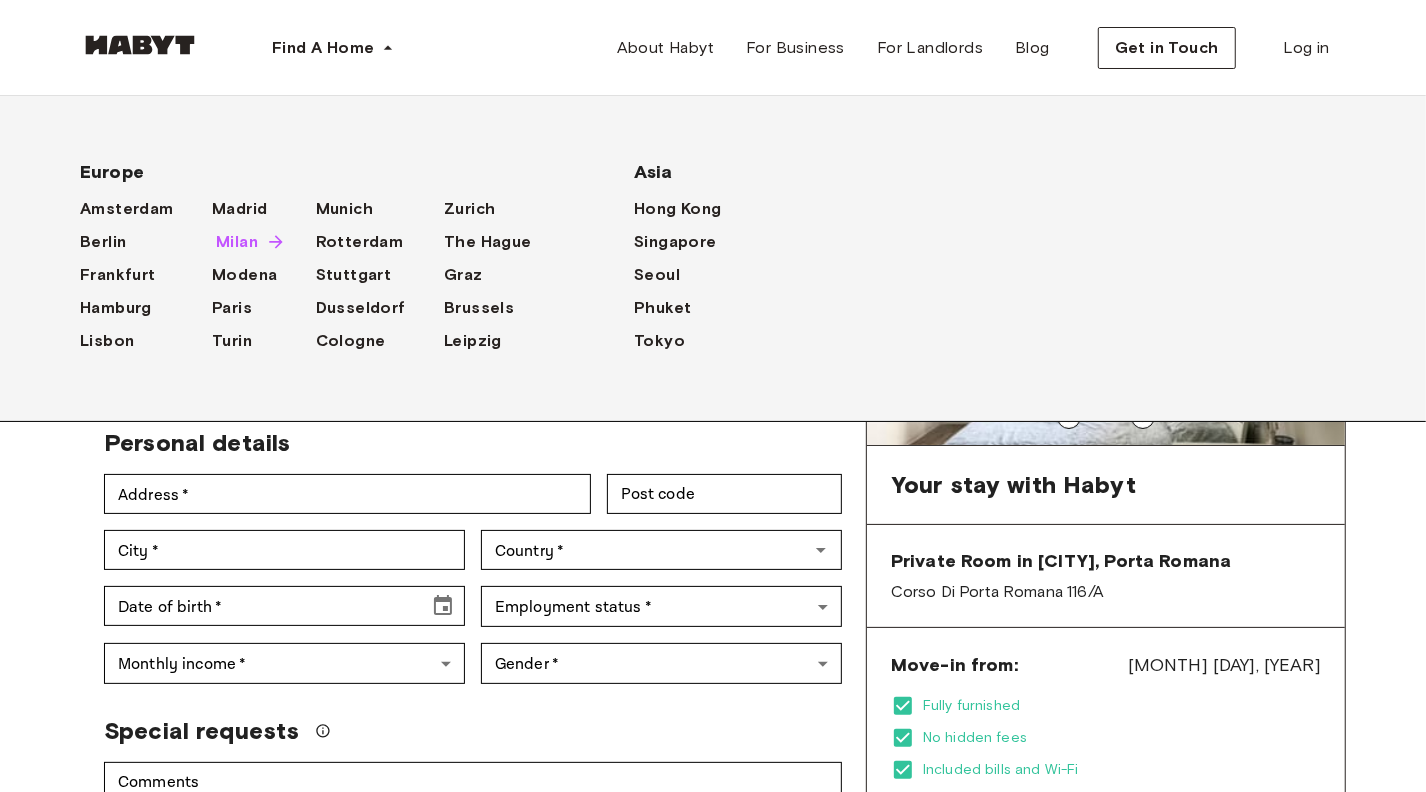 click on "Milan" at bounding box center [237, 242] 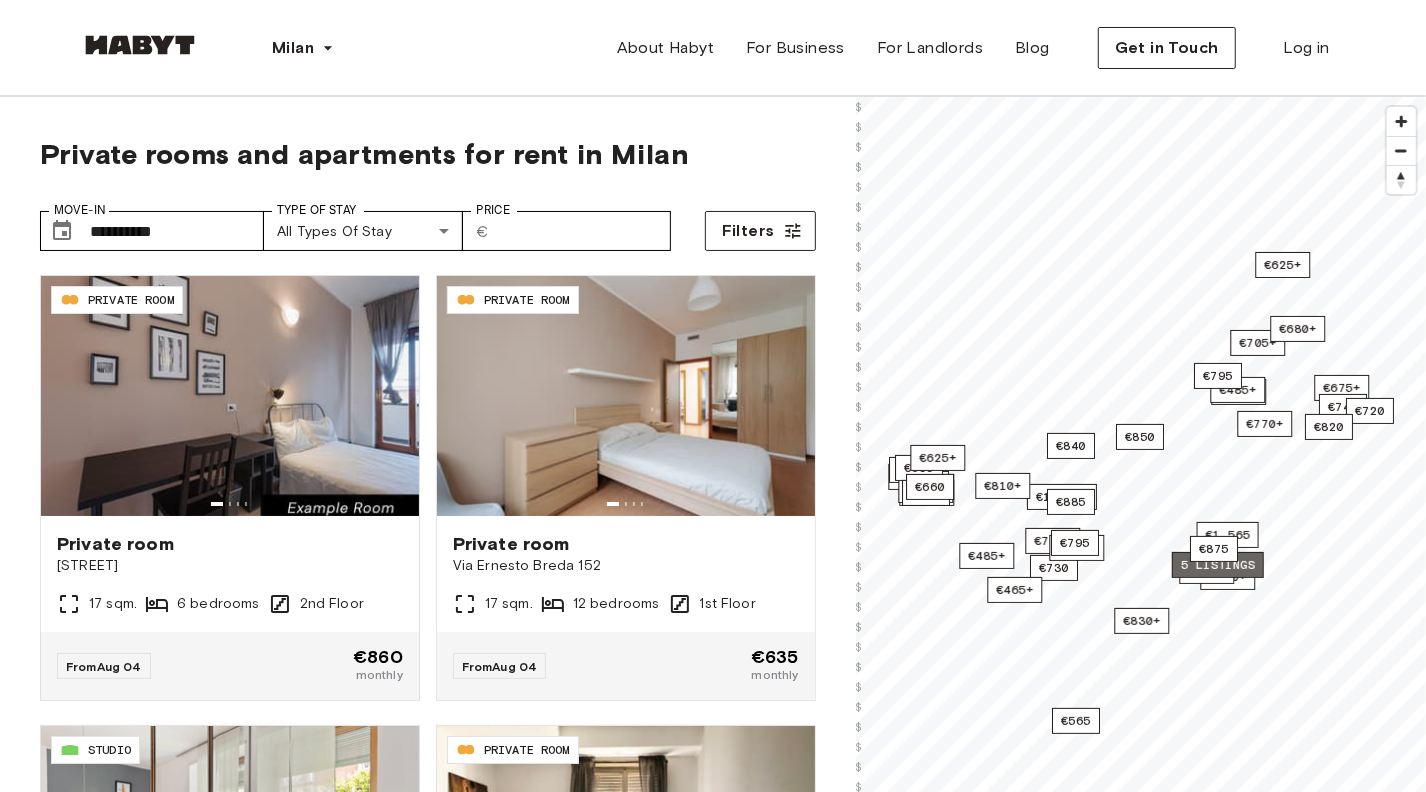 click on "5 listings" at bounding box center [1218, 565] 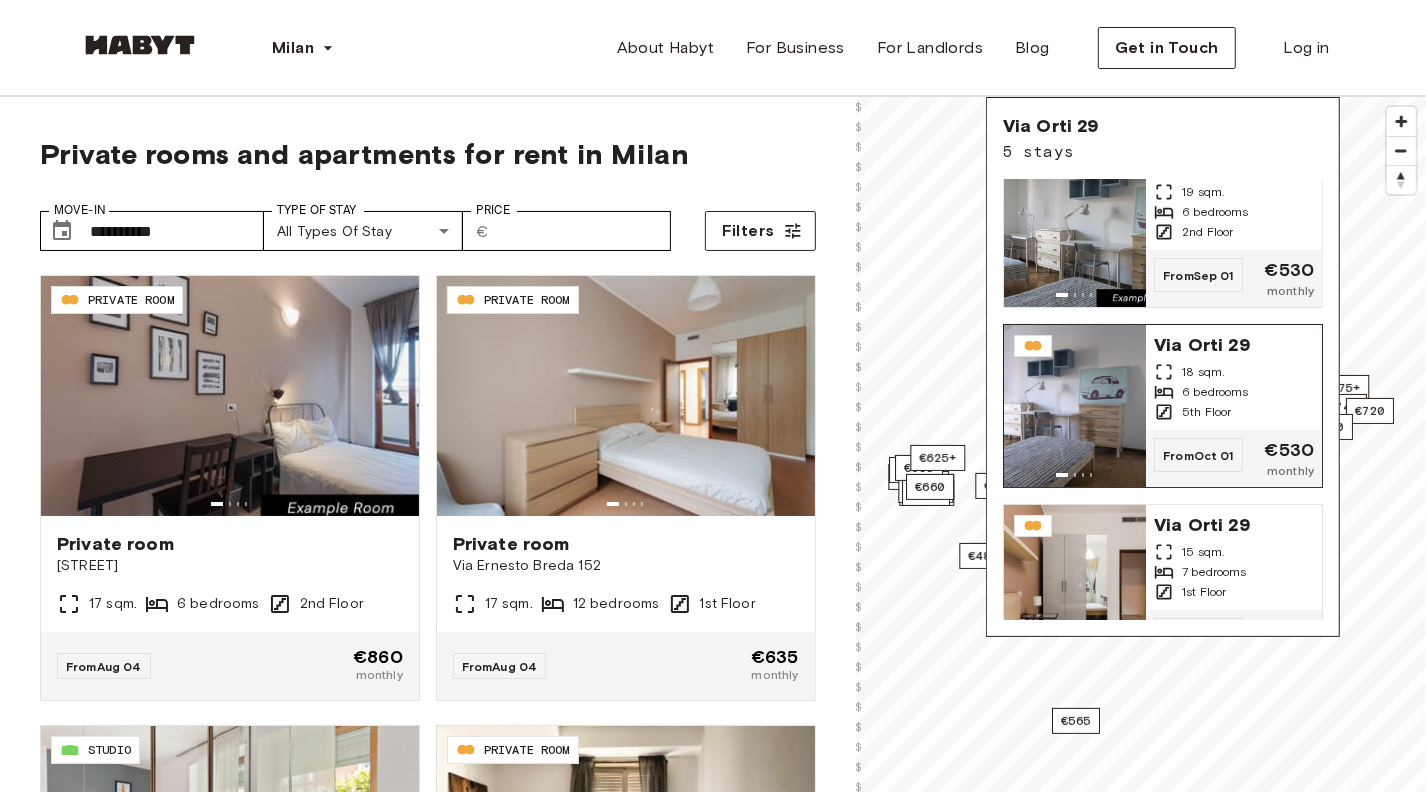scroll, scrollTop: 0, scrollLeft: 0, axis: both 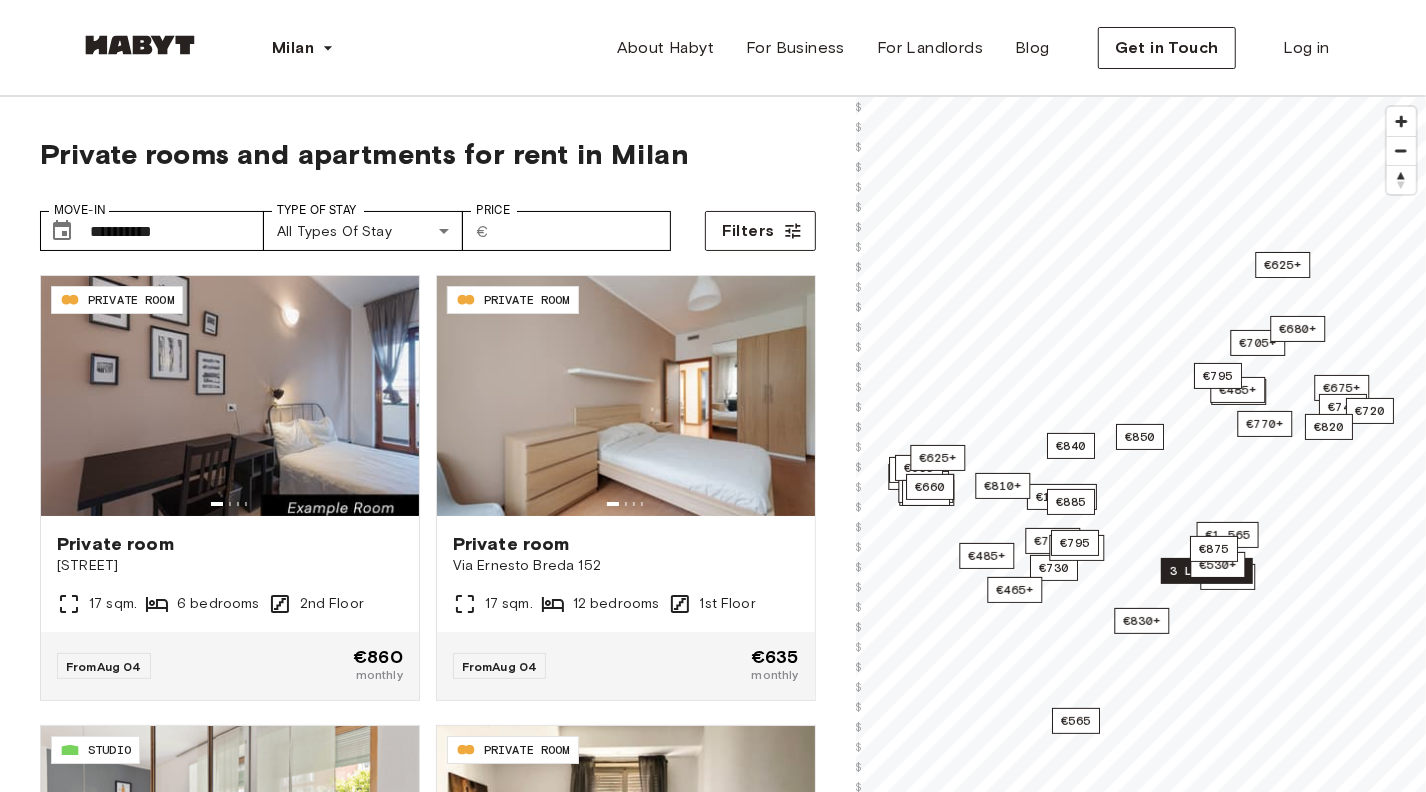 click on "3 listings" at bounding box center (1207, 571) 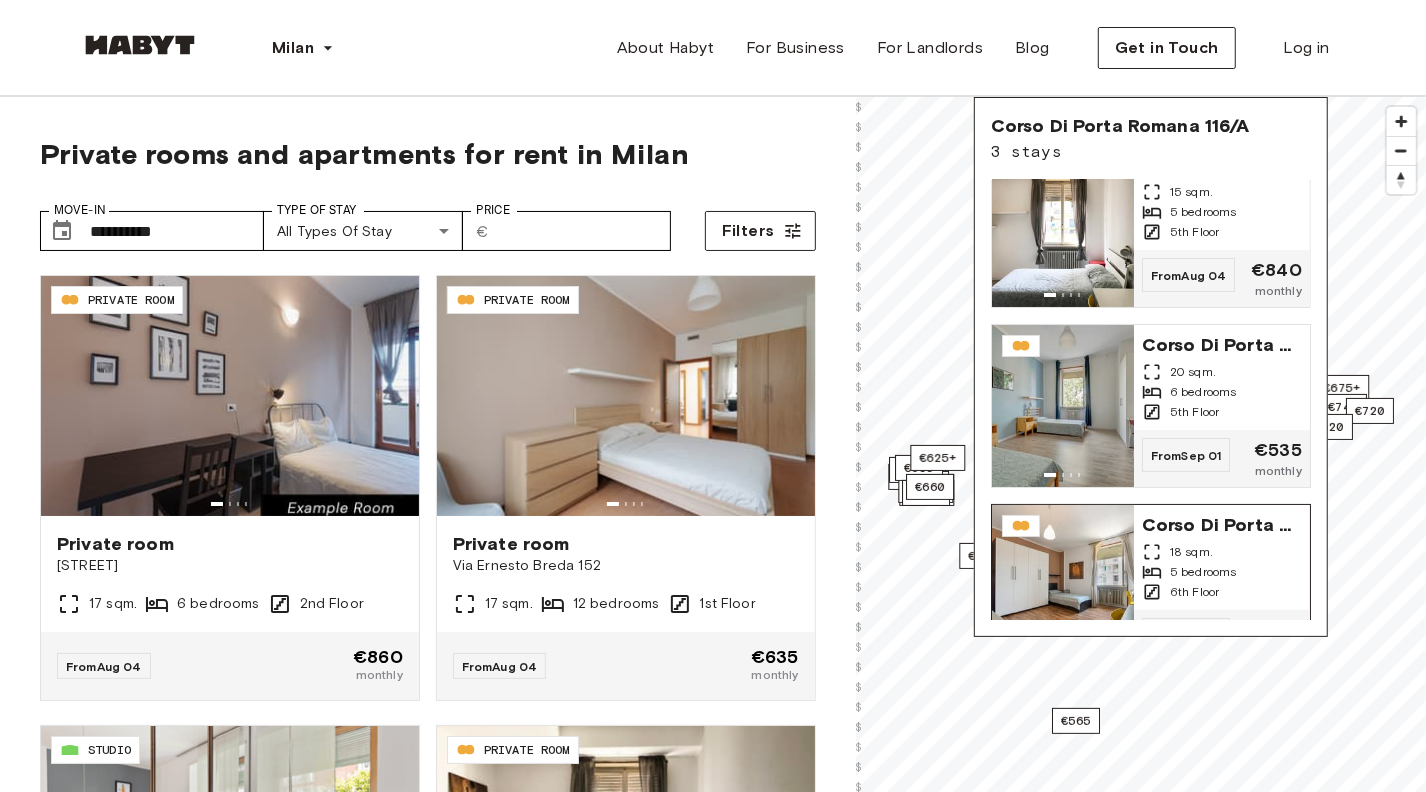 scroll, scrollTop: 0, scrollLeft: 0, axis: both 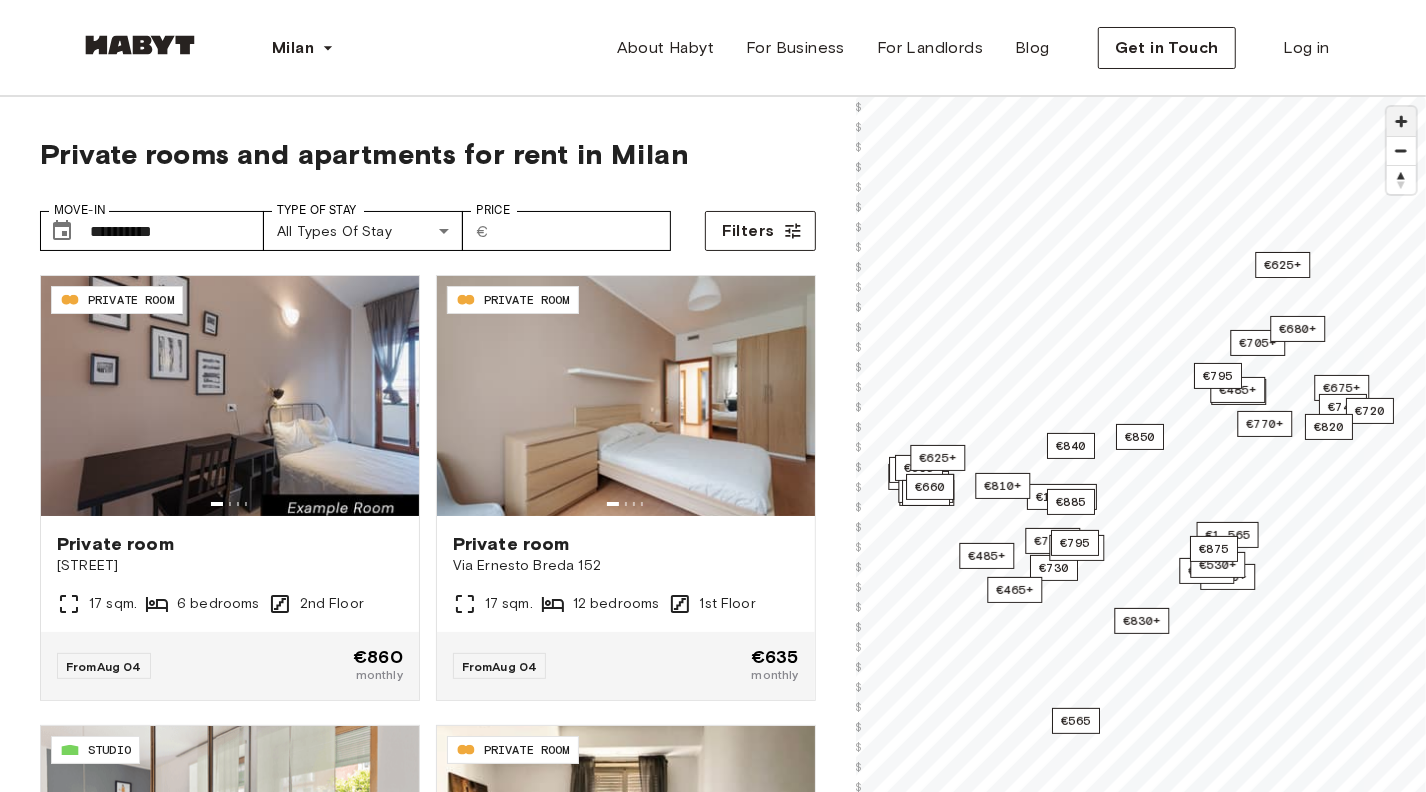 click at bounding box center (1401, 121) 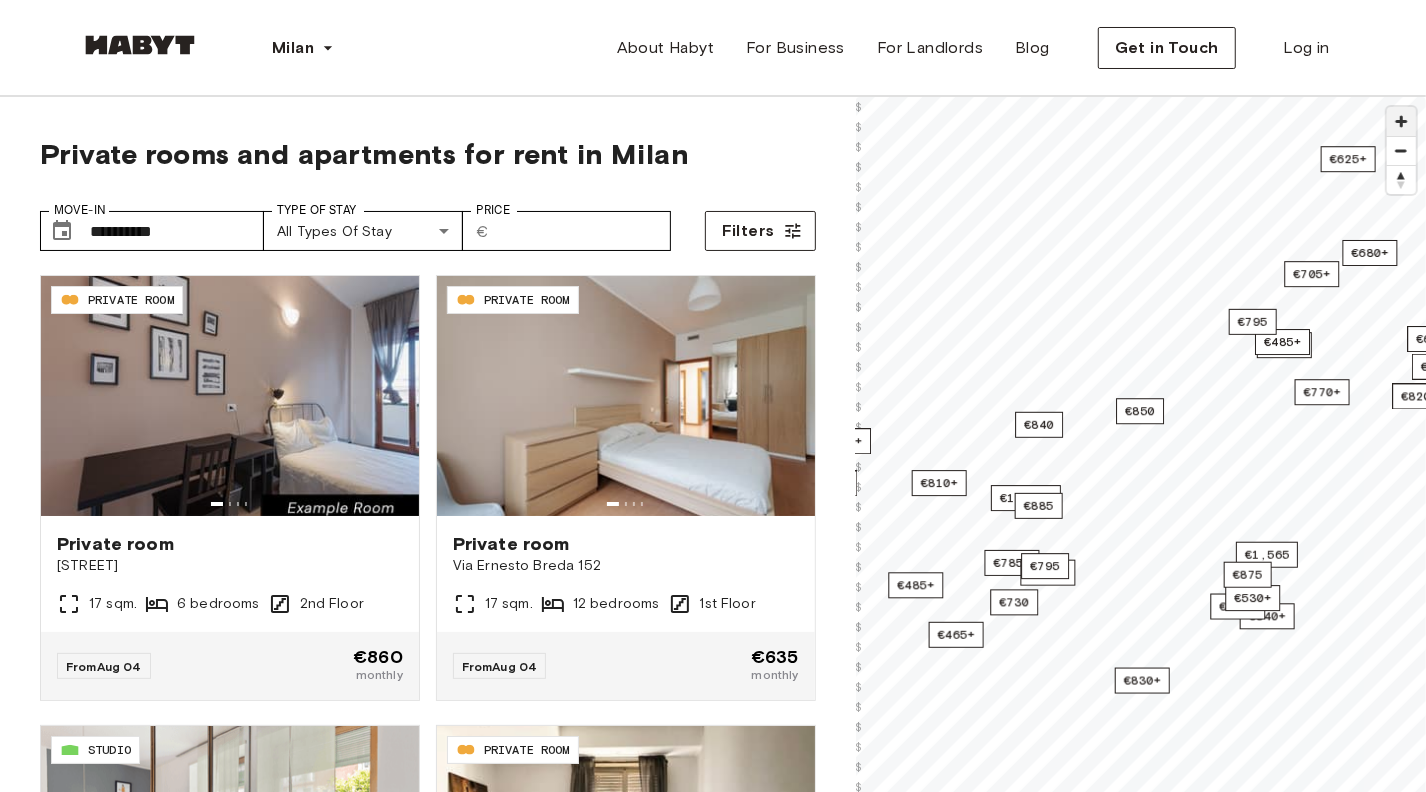 click at bounding box center (1401, 121) 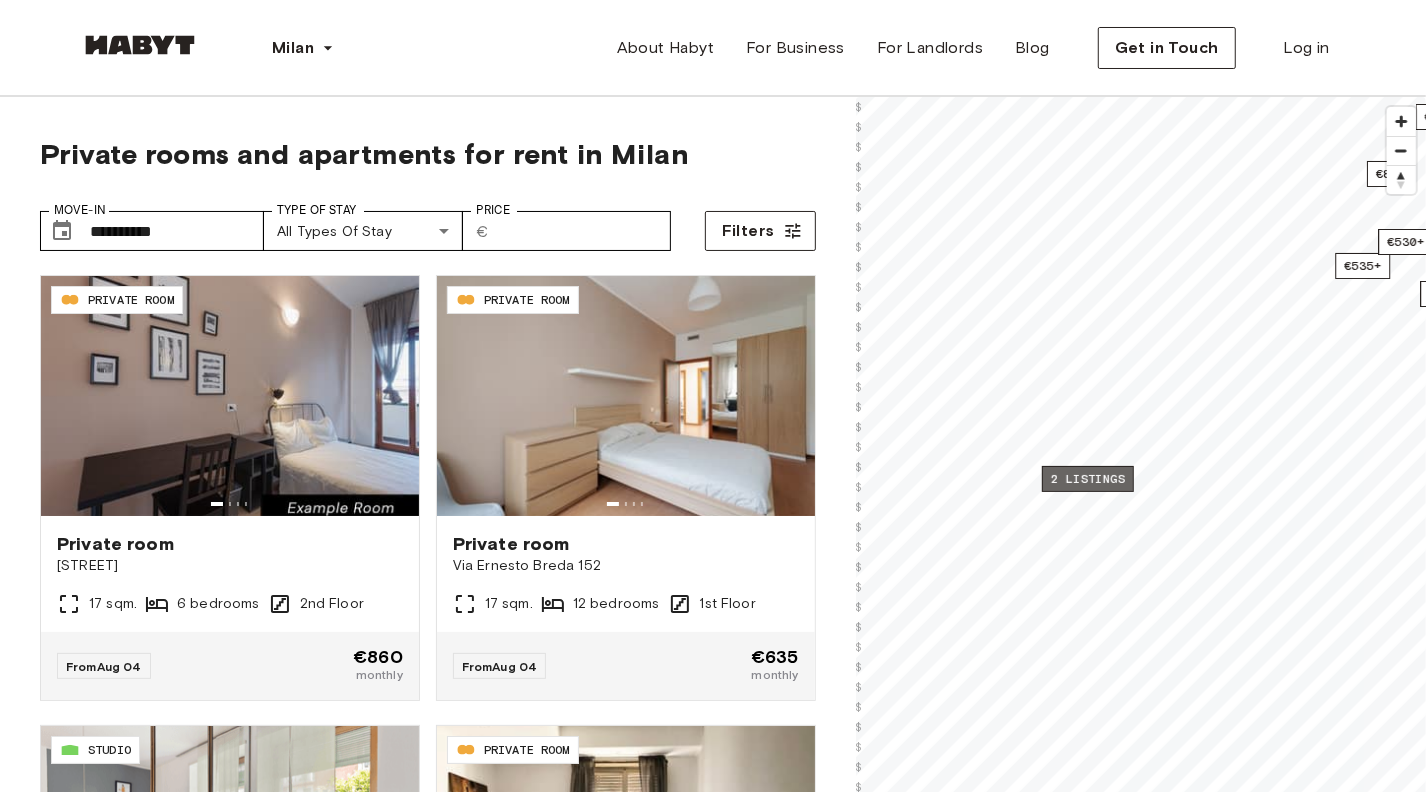 click on "2 listings" at bounding box center [1088, 479] 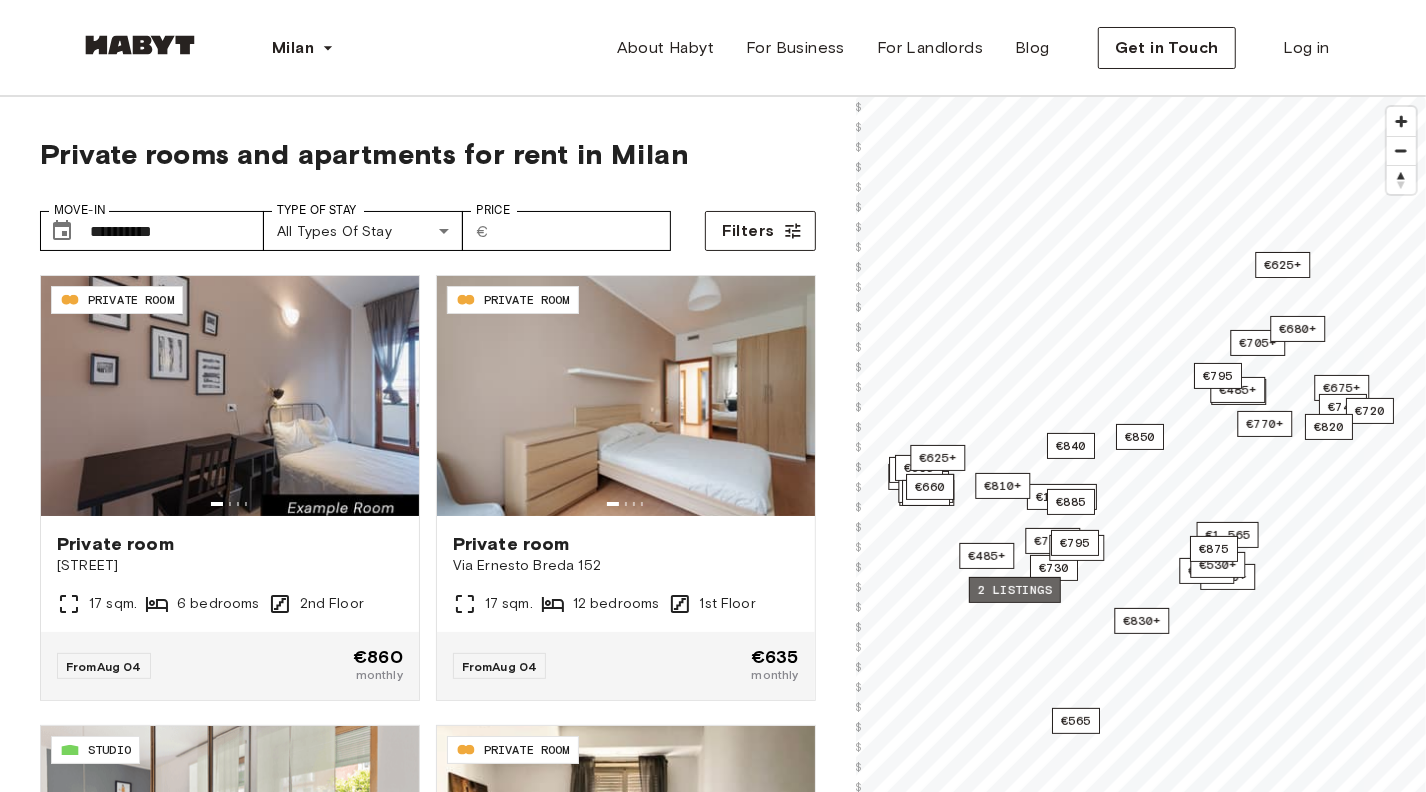 click on "2 listings" at bounding box center [1015, 590] 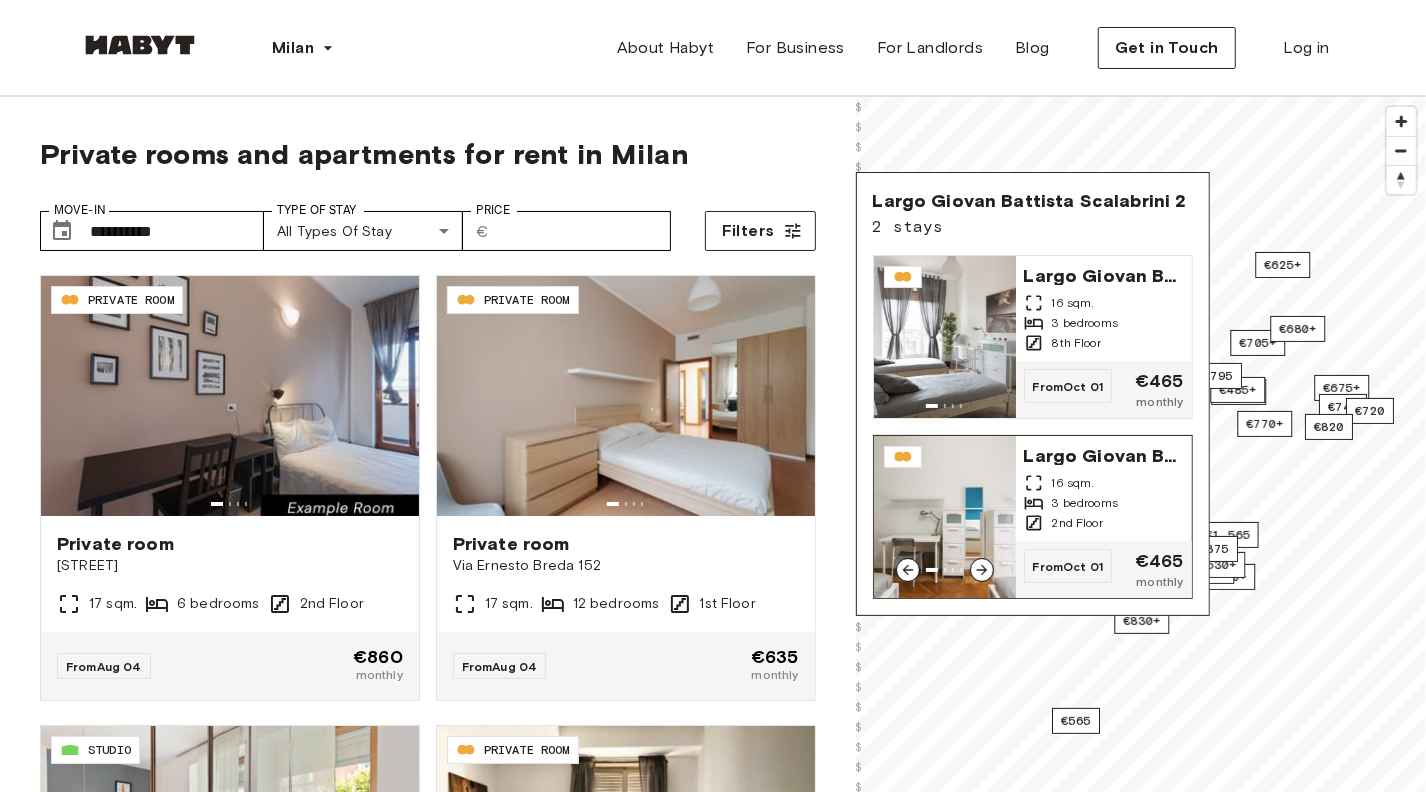 click on "Largo Giovan Battista Scalabrini 2 16 sqm. 3 bedrooms 2nd Floor" at bounding box center [1104, 488] 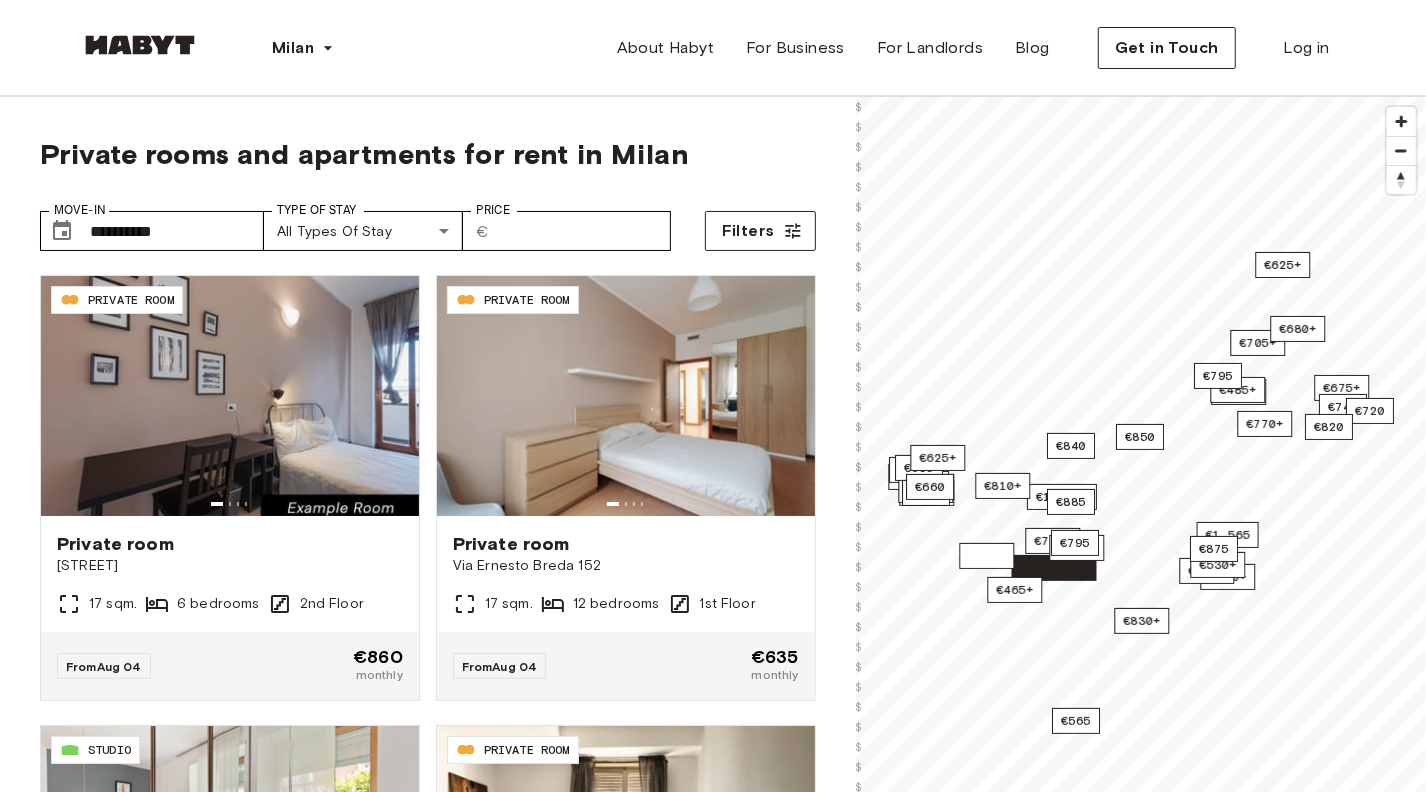 click on "€485+" at bounding box center (986, 556) 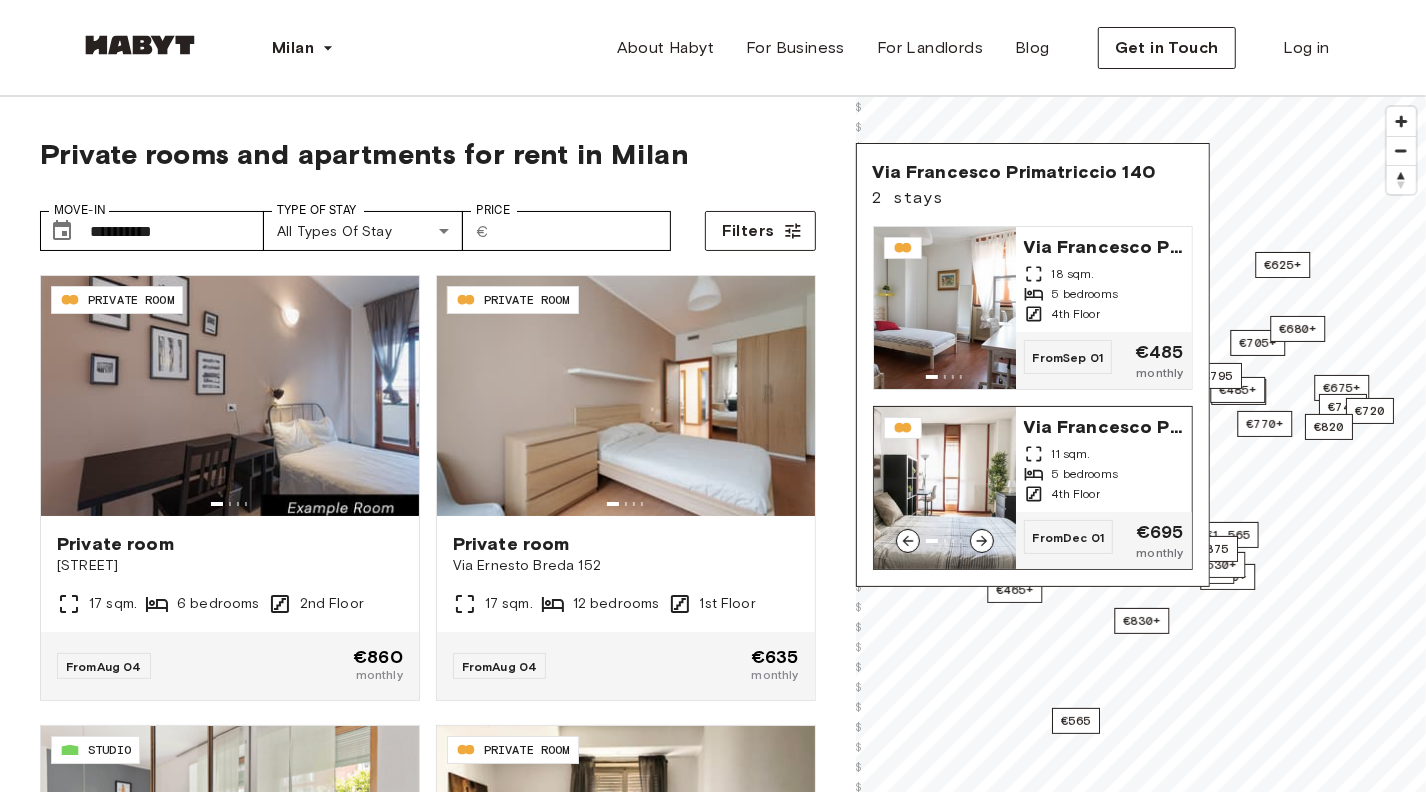 click on "From  Dec 01 €695 monthly" at bounding box center [1104, 540] 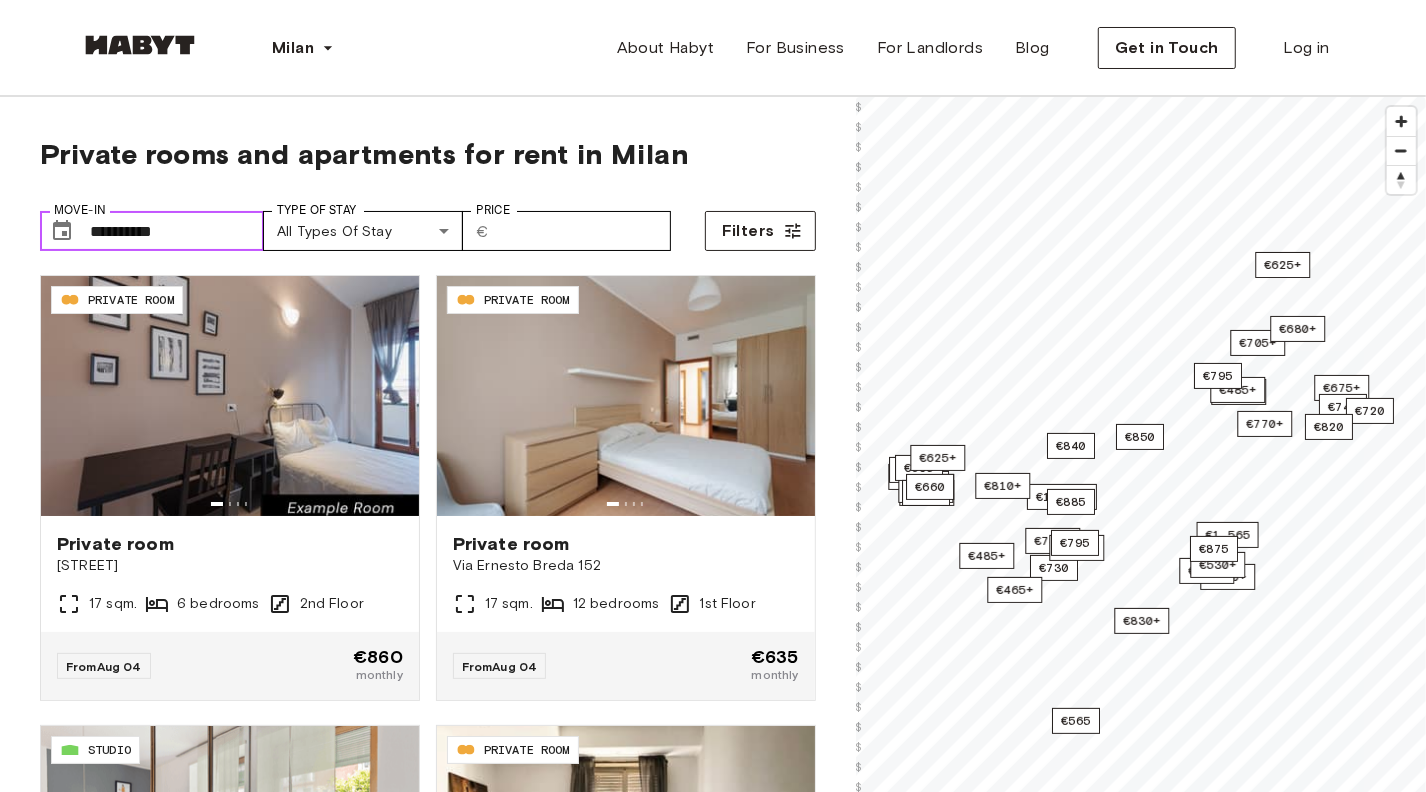 click on "**********" at bounding box center [177, 231] 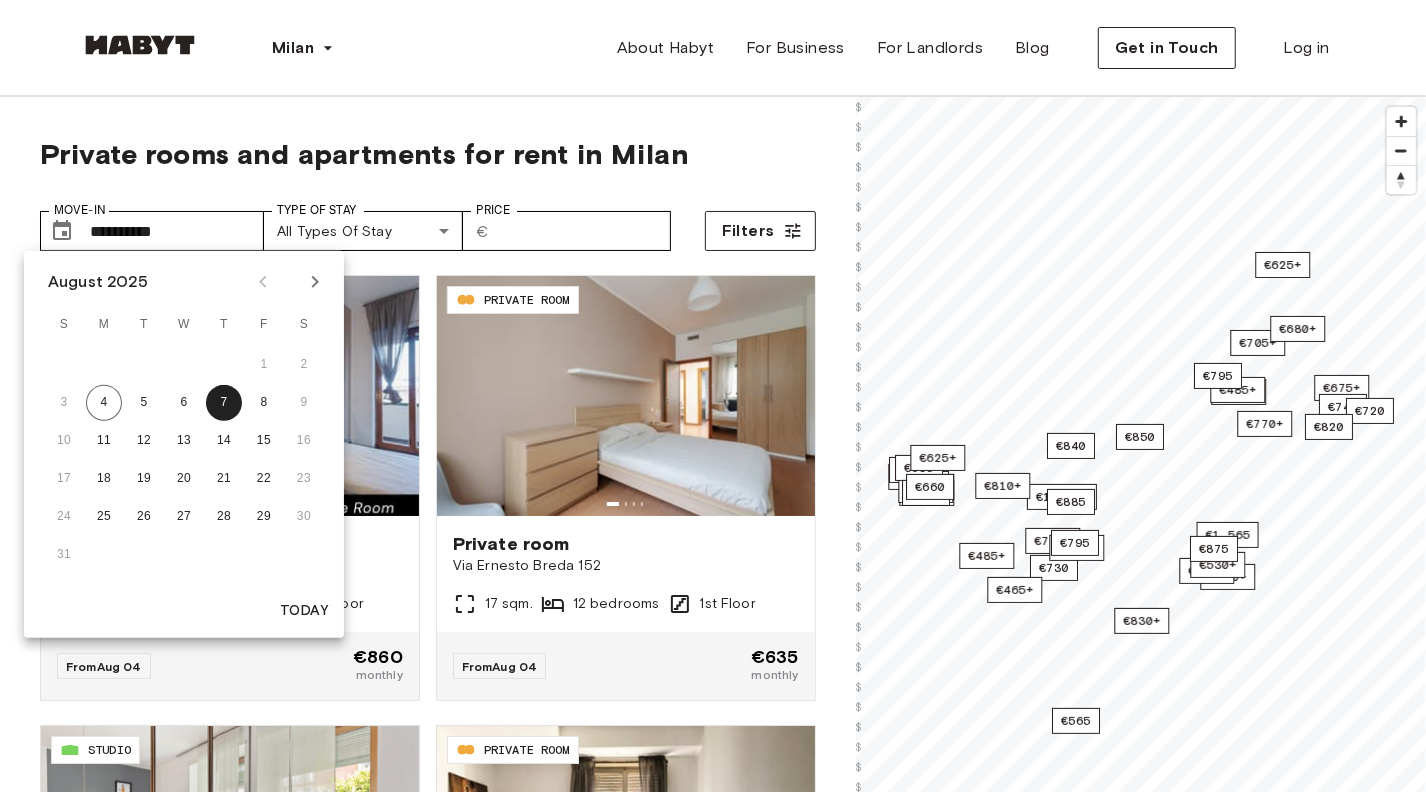 click on "**********" at bounding box center (428, 223) 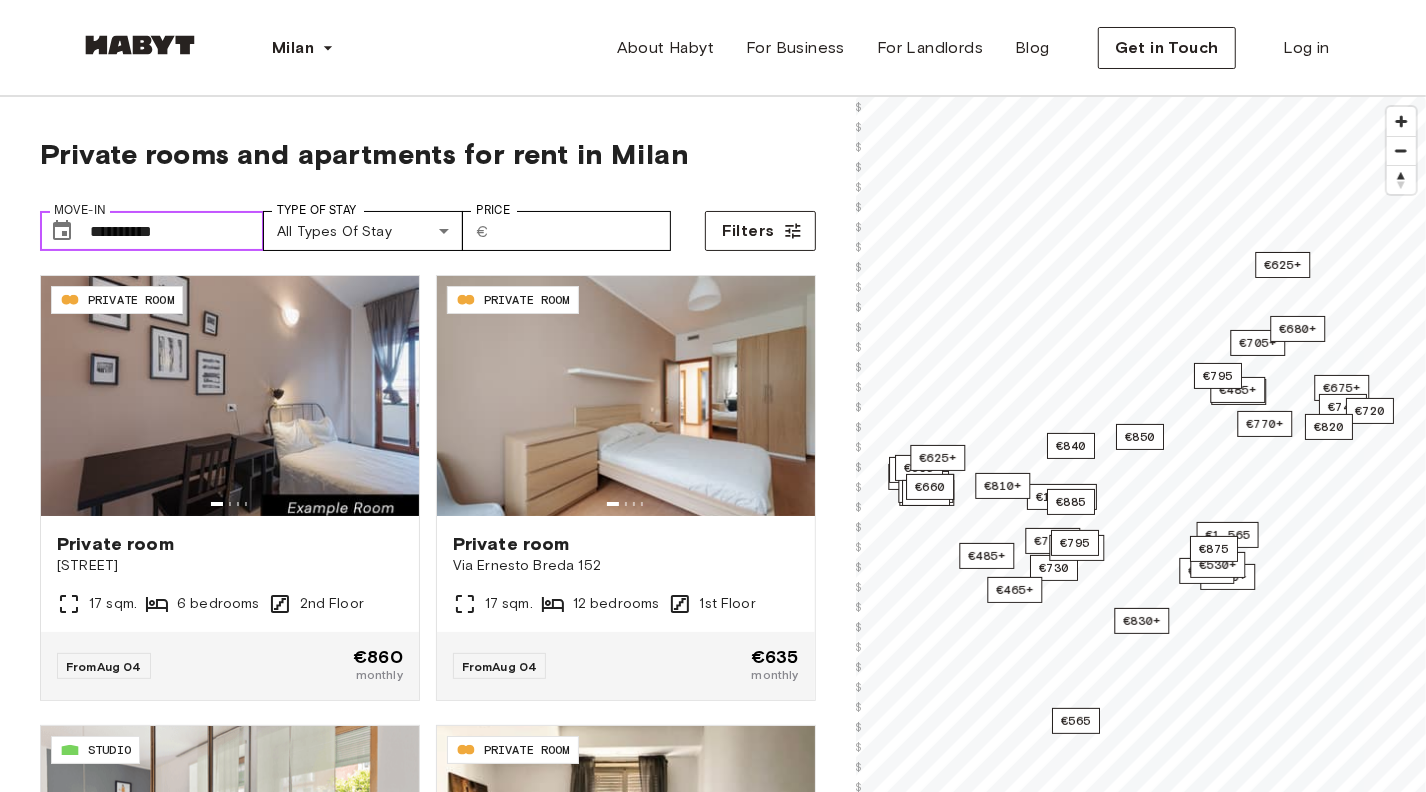 click on "**********" at bounding box center [177, 231] 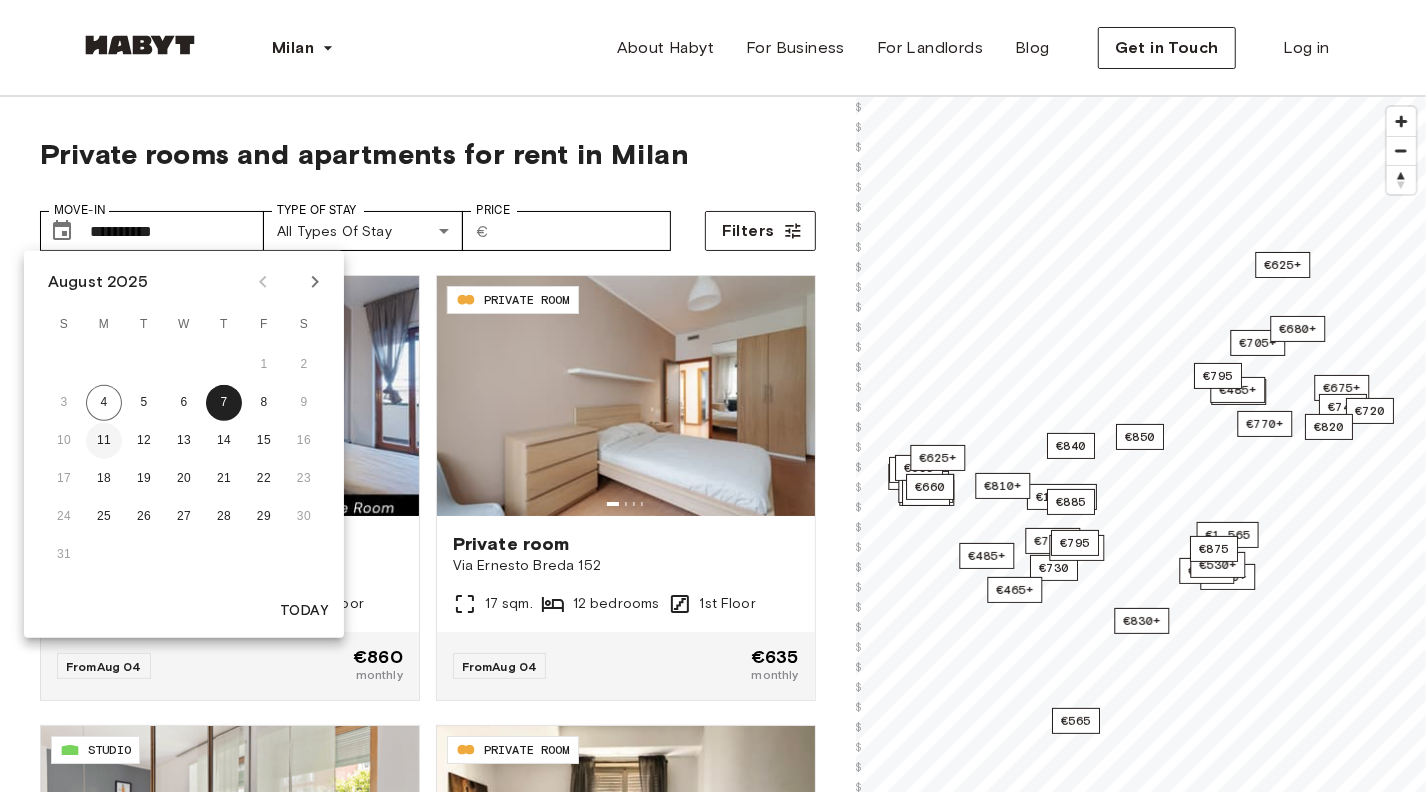 click on "11" at bounding box center (104, 441) 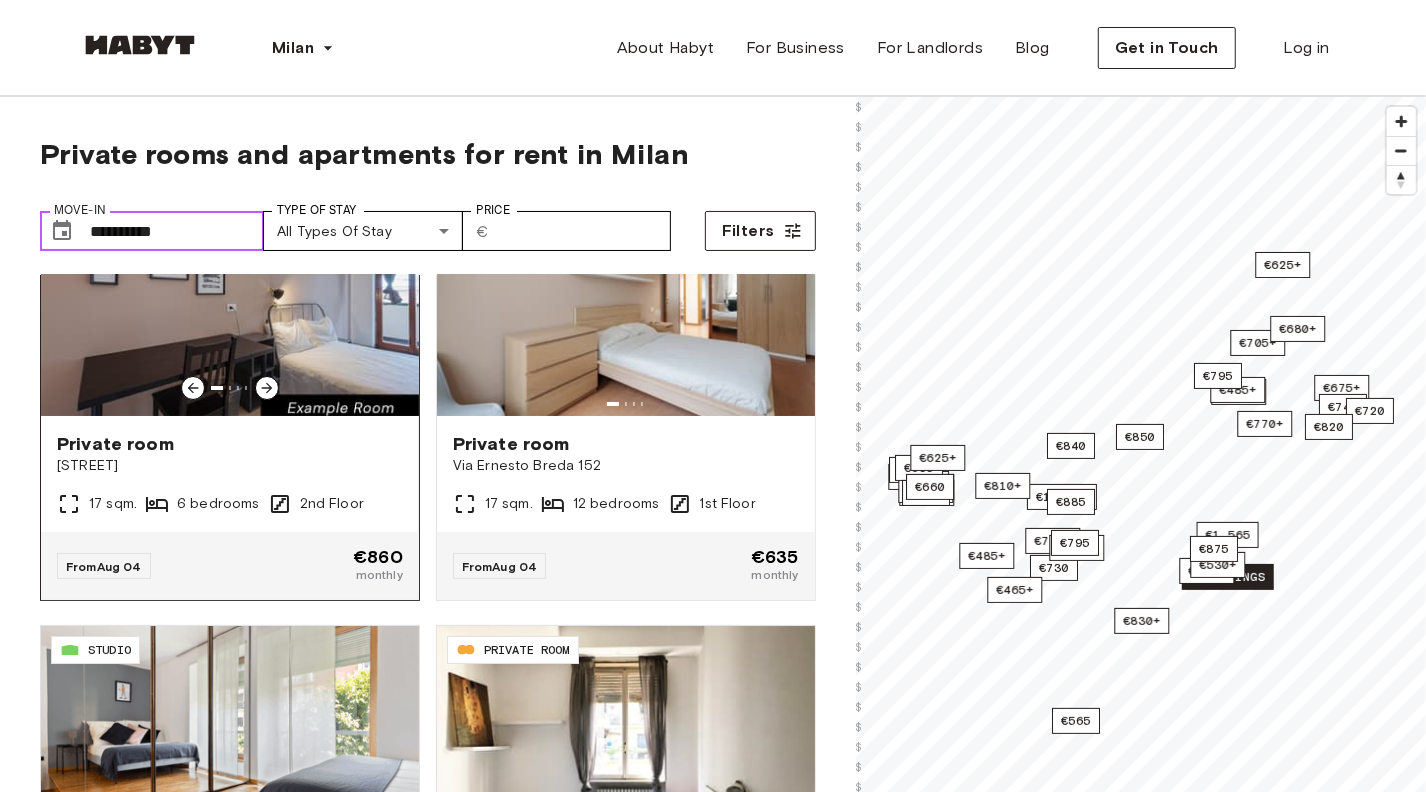 scroll, scrollTop: 0, scrollLeft: 0, axis: both 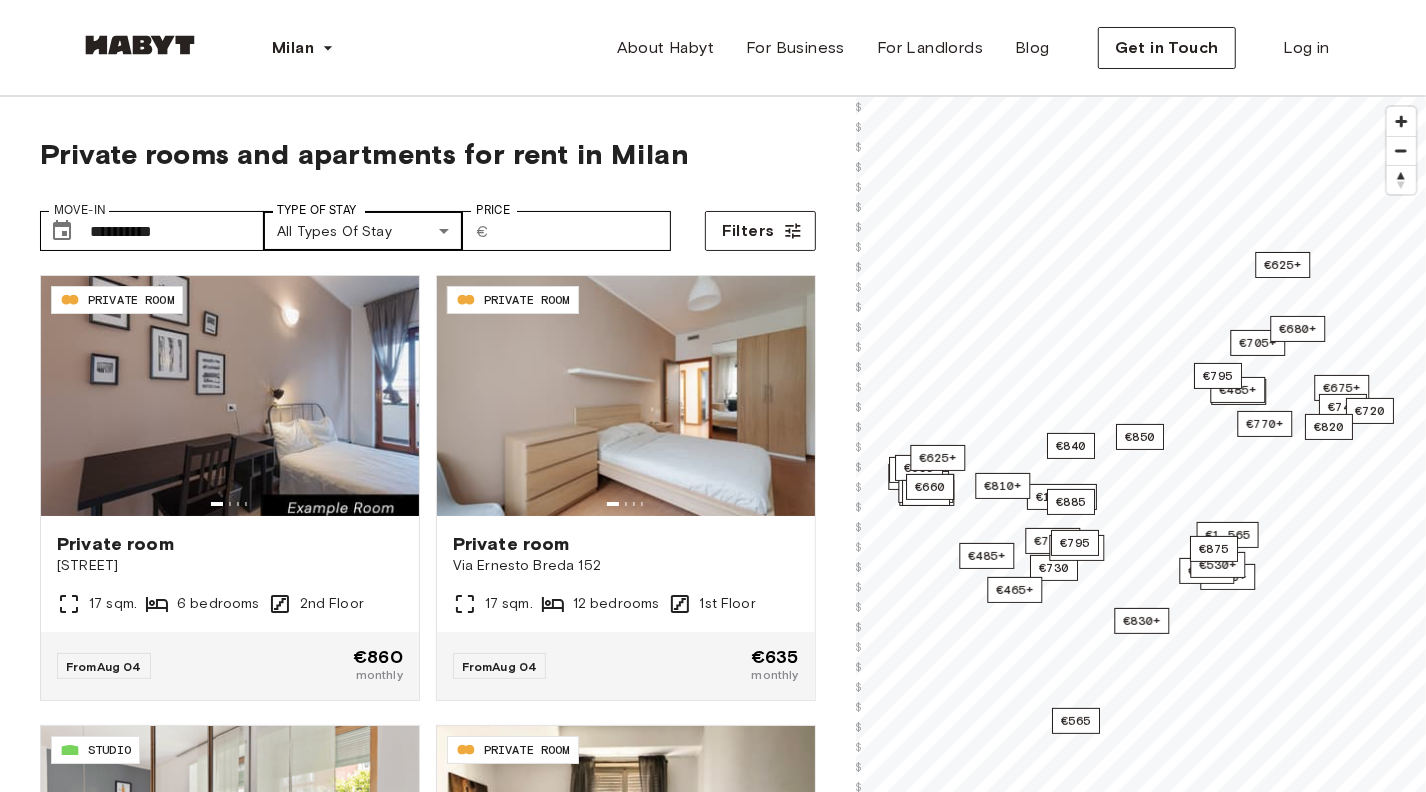 click on "**********" at bounding box center [713, 2451] 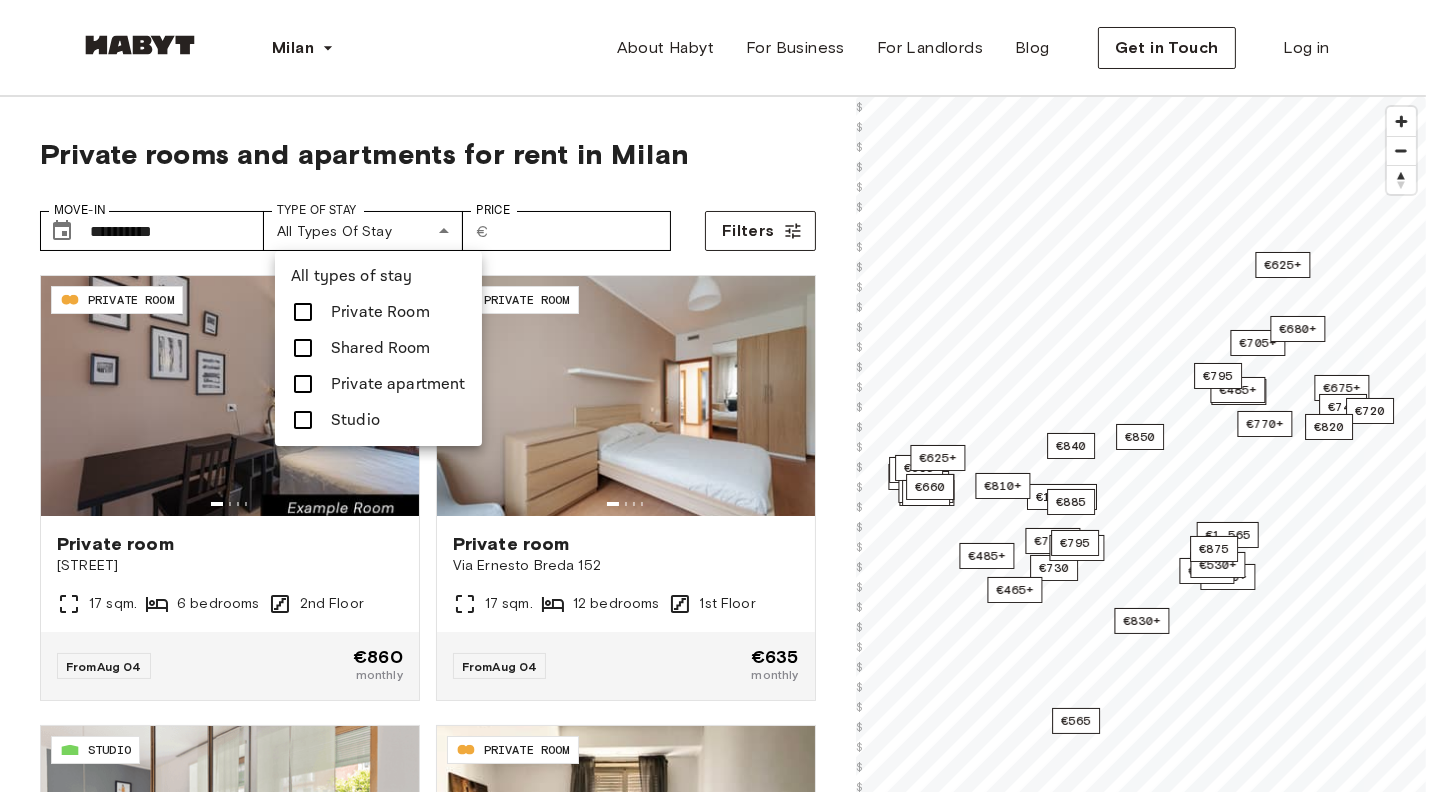 click on "Private Room" at bounding box center (380, 312) 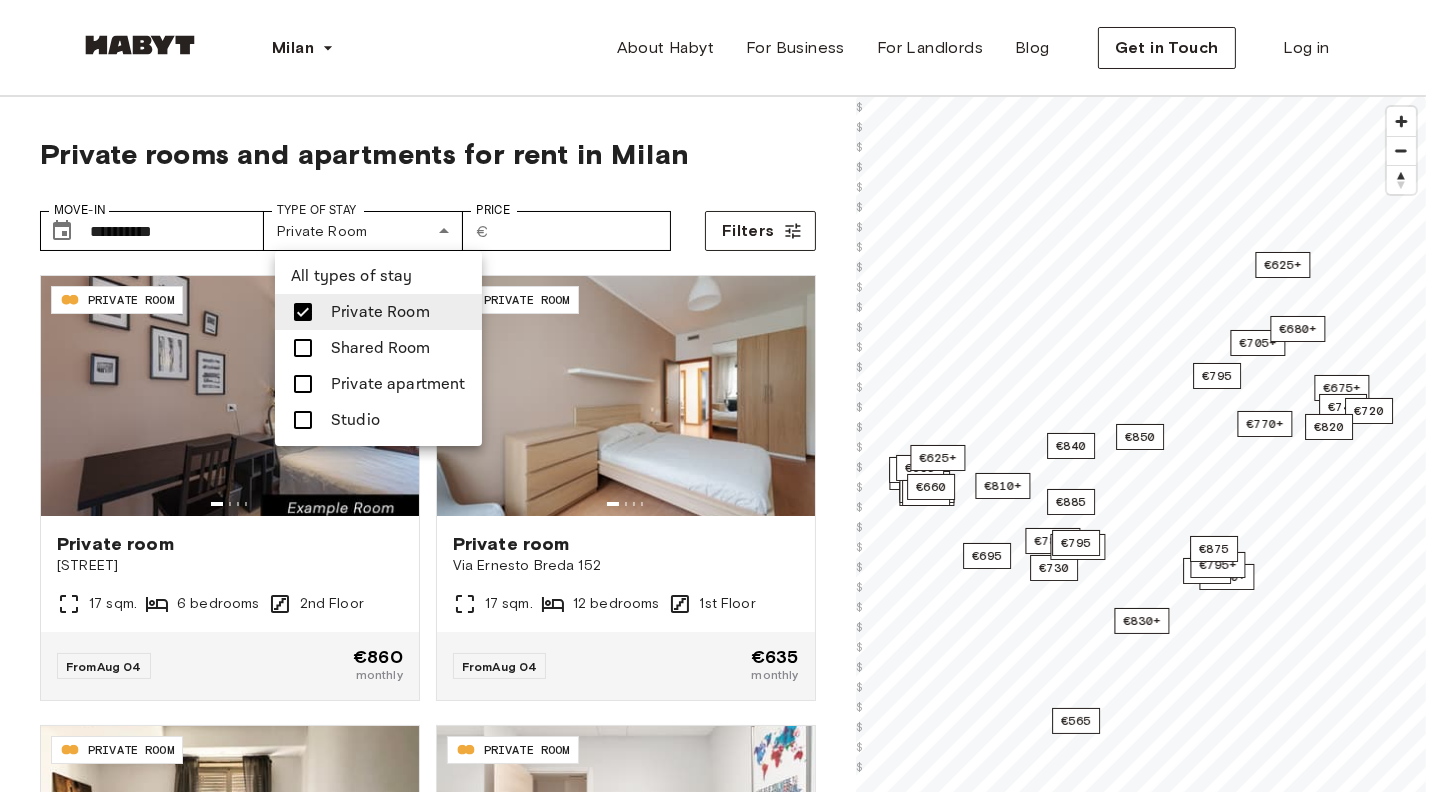 click at bounding box center (720, 396) 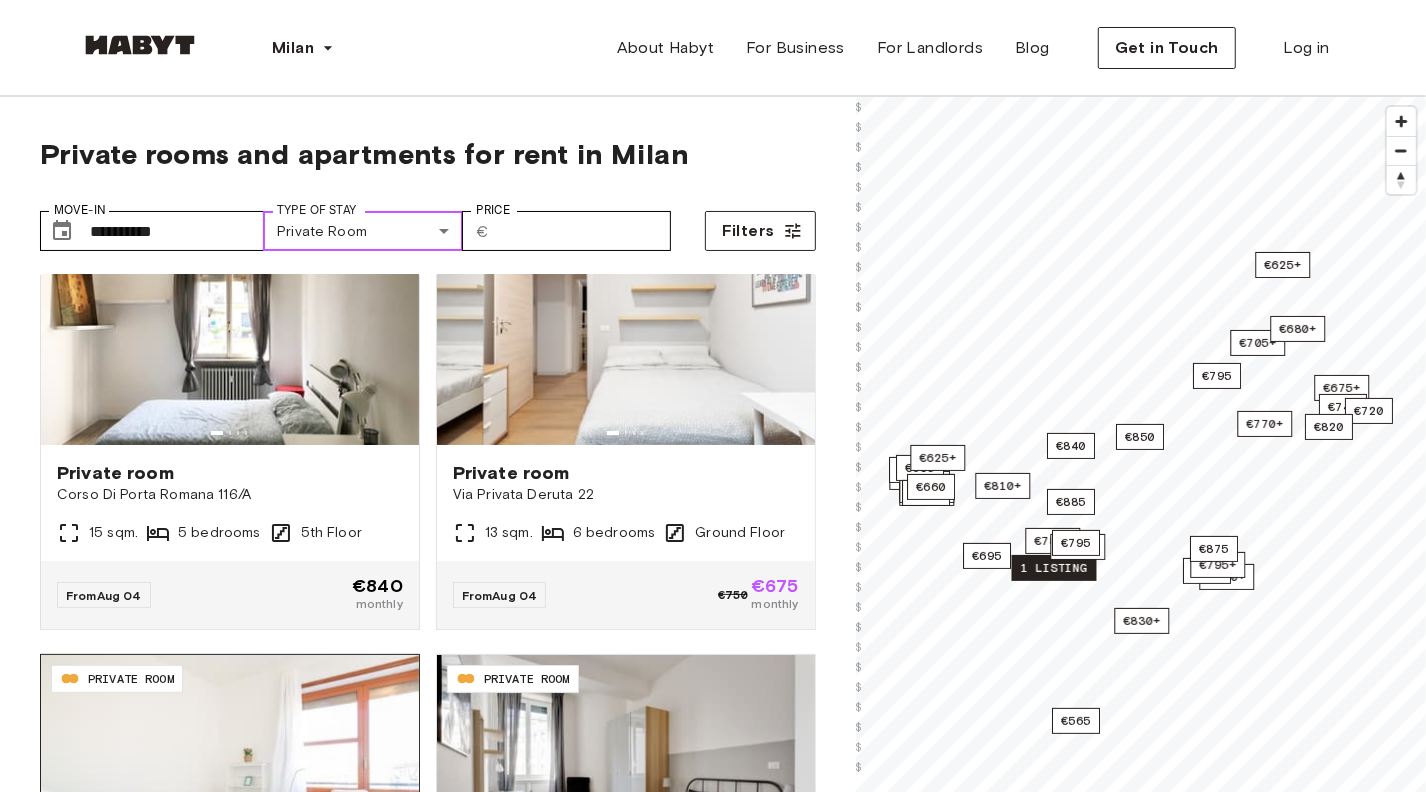 scroll, scrollTop: 500, scrollLeft: 0, axis: vertical 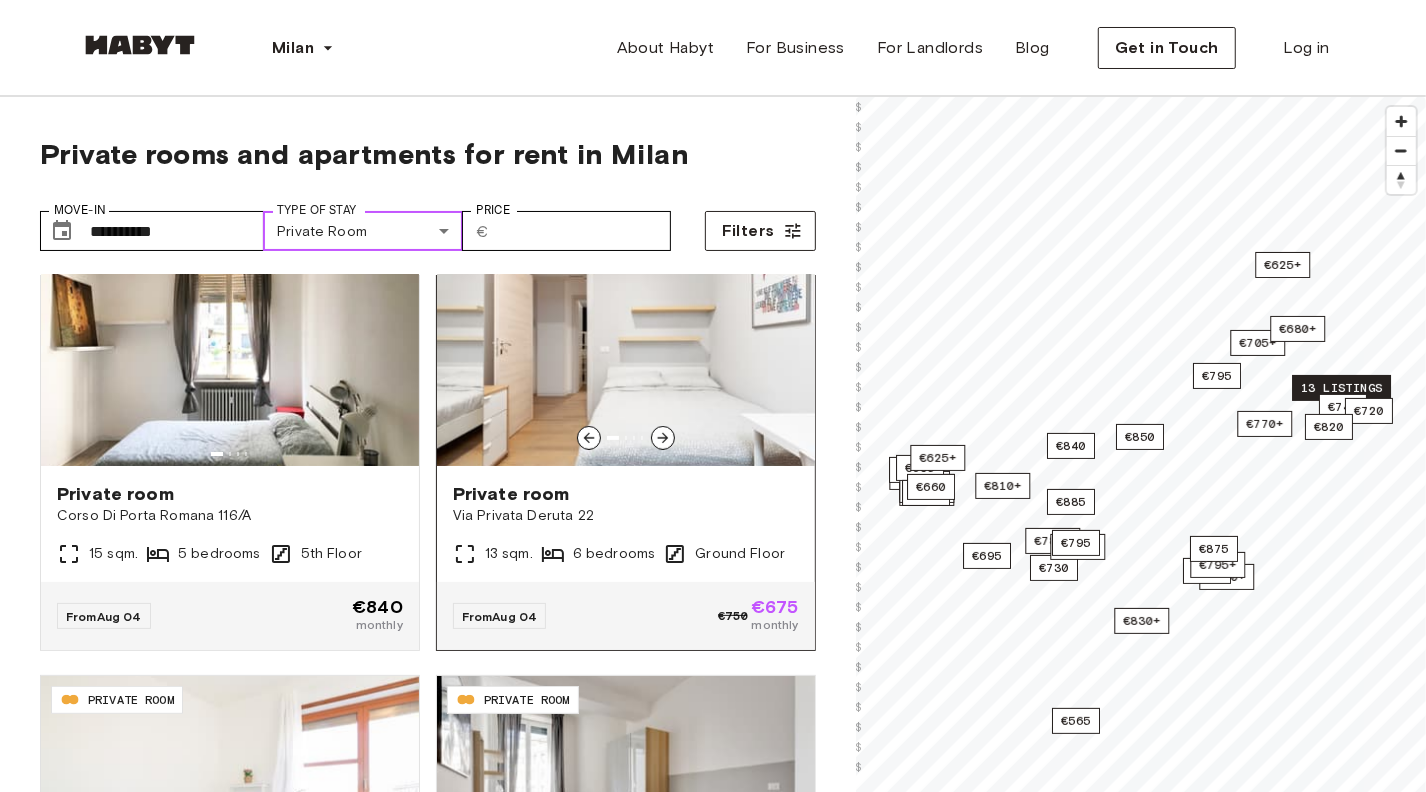 click at bounding box center [626, 346] 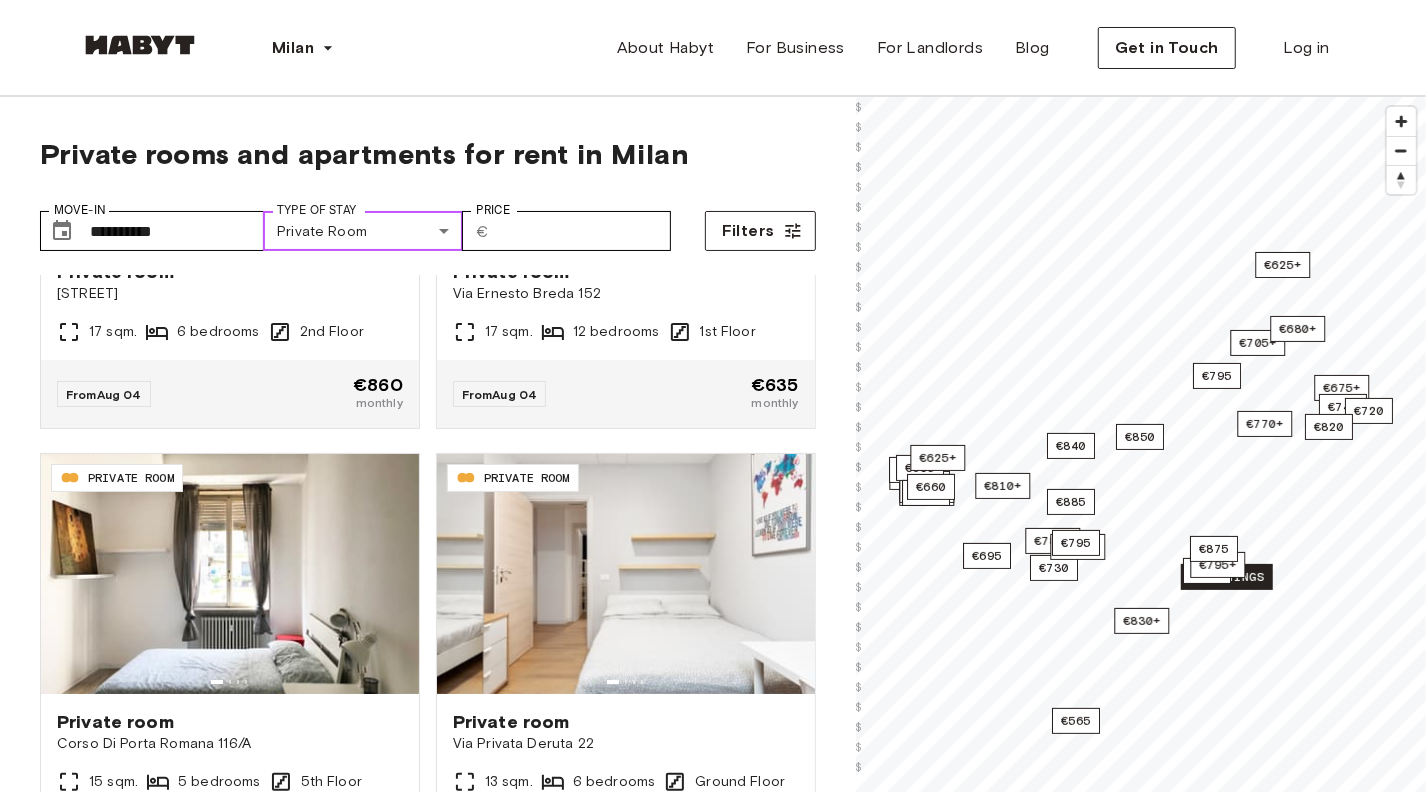 scroll, scrollTop: 400, scrollLeft: 0, axis: vertical 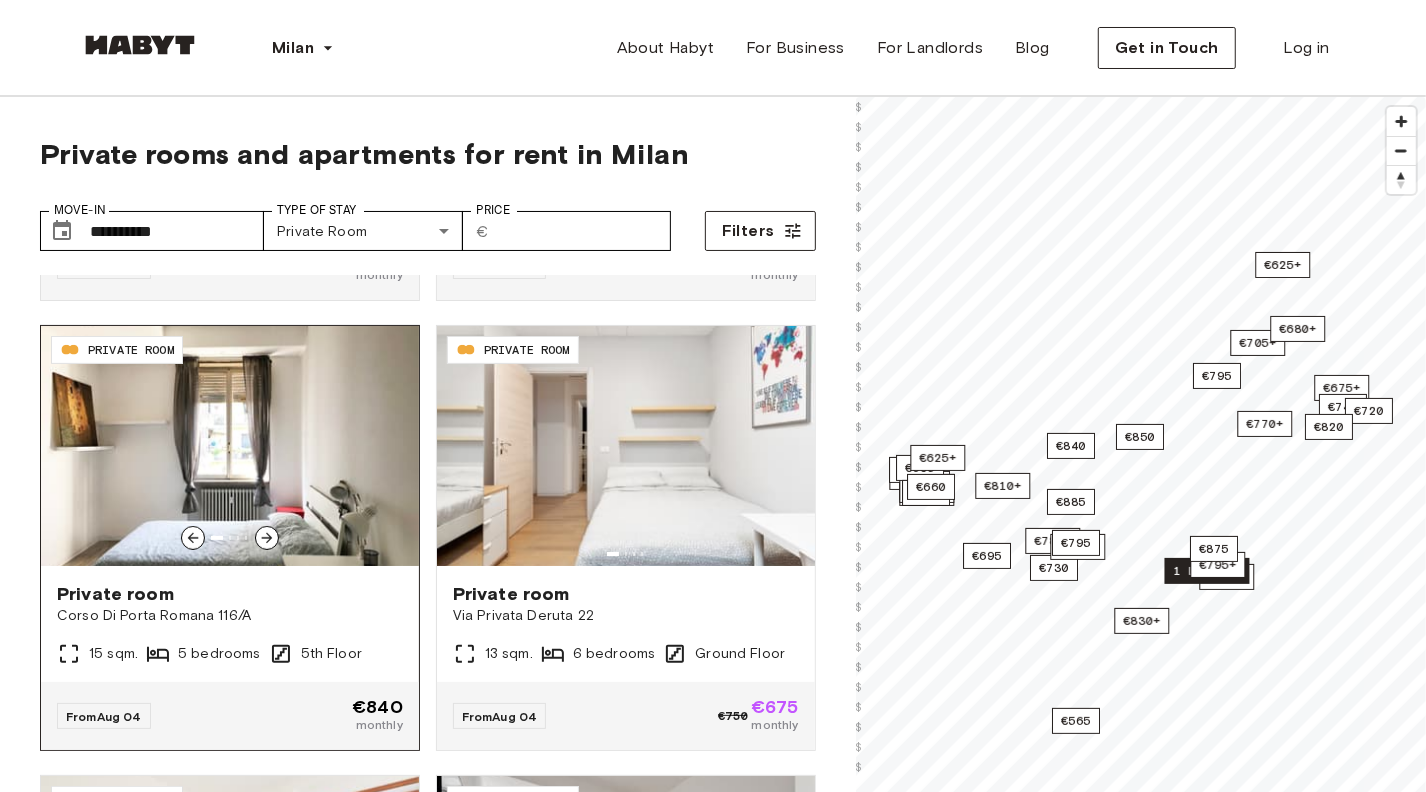 click on "Private room Corso Di Porta Romana 116/A 15 sqm. 5 bedrooms 5th Floor" at bounding box center [230, 624] 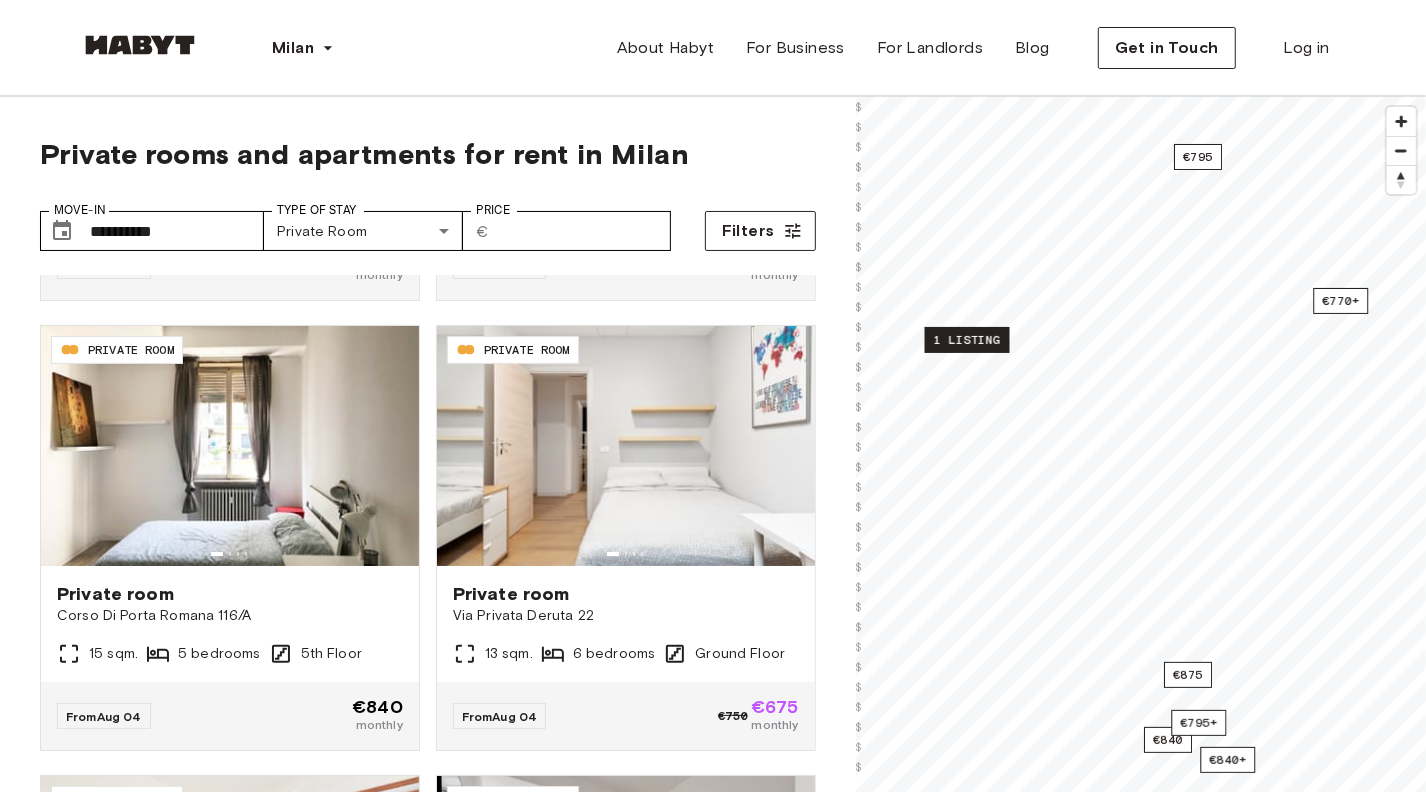 click on "1 listing" at bounding box center [966, 340] 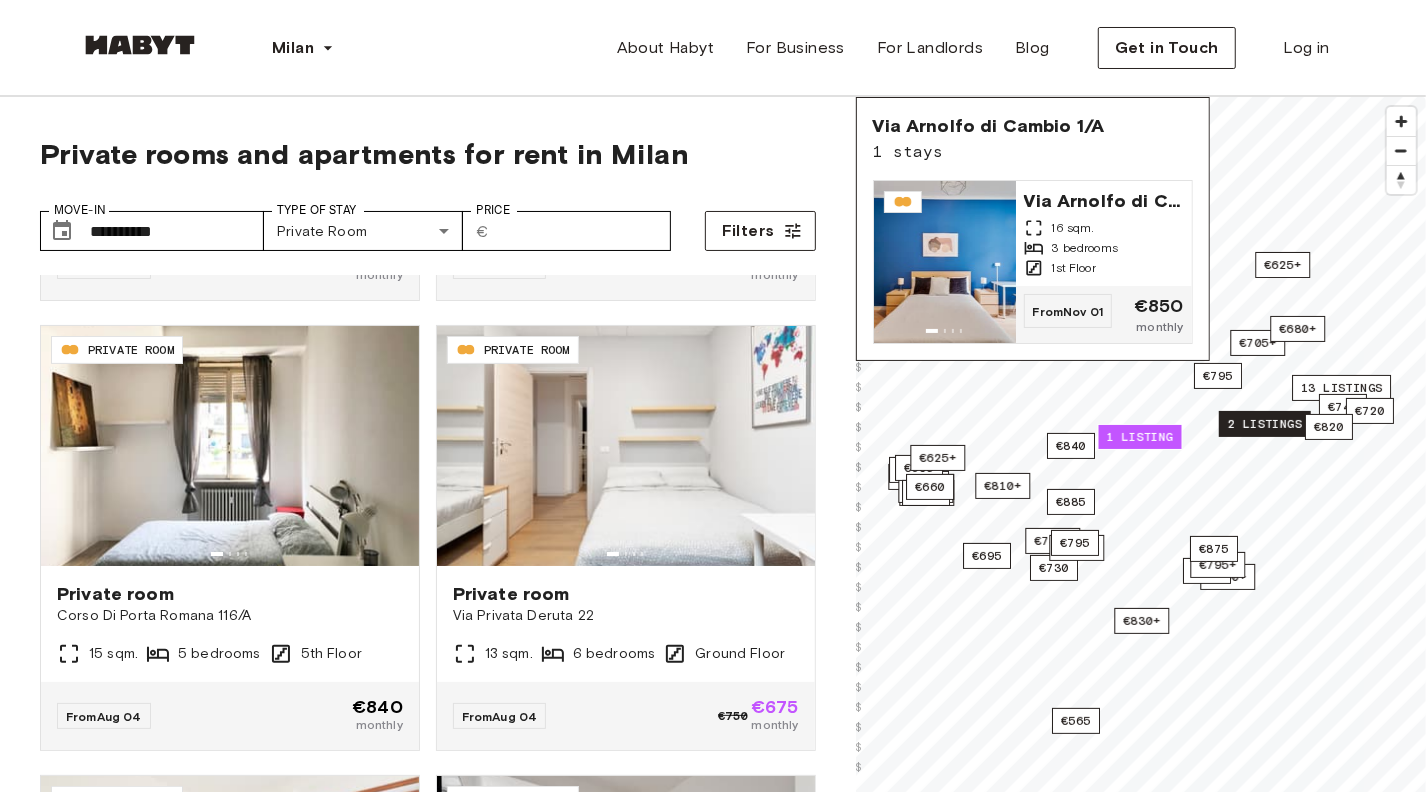 click on "2 listings" at bounding box center (1265, 424) 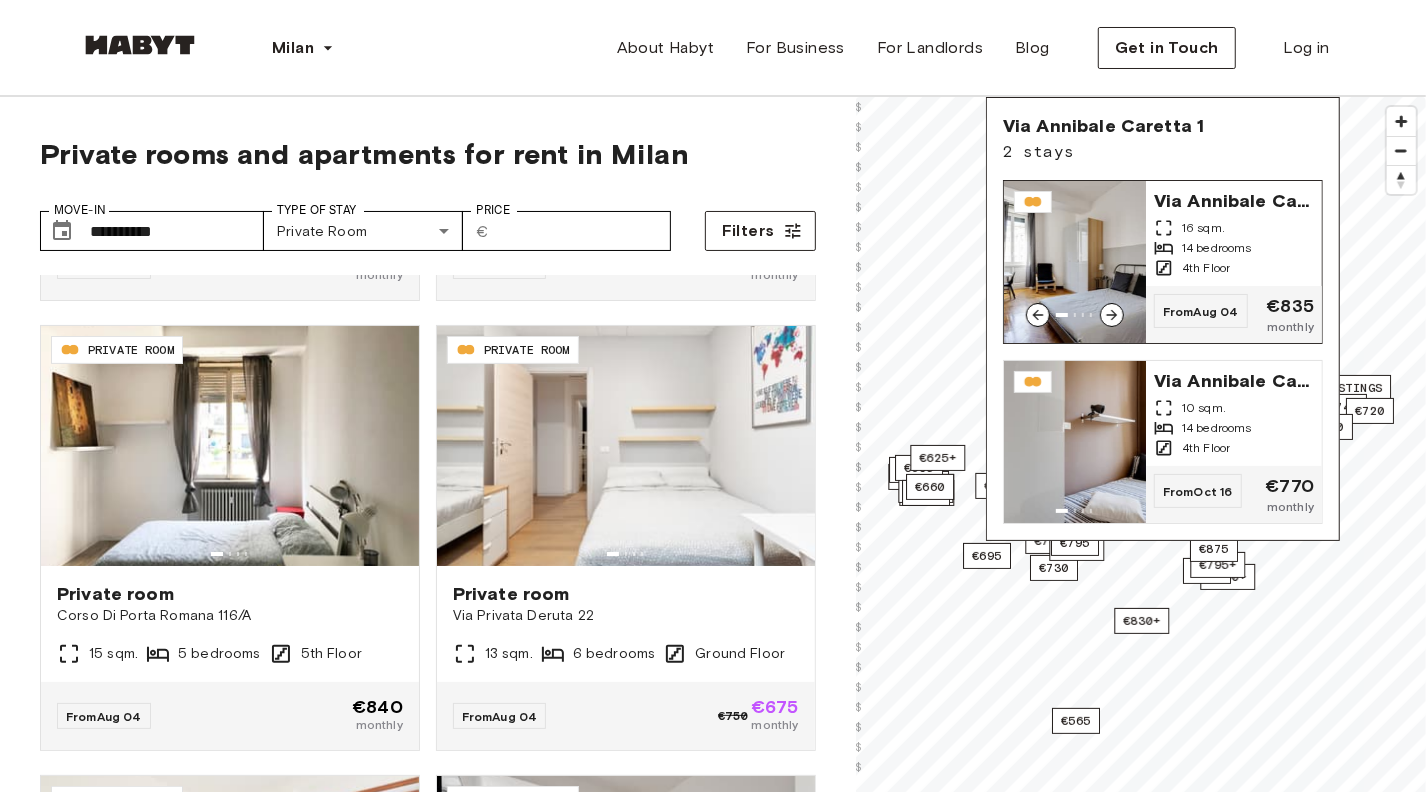 click on "4th Floor" at bounding box center [1234, 268] 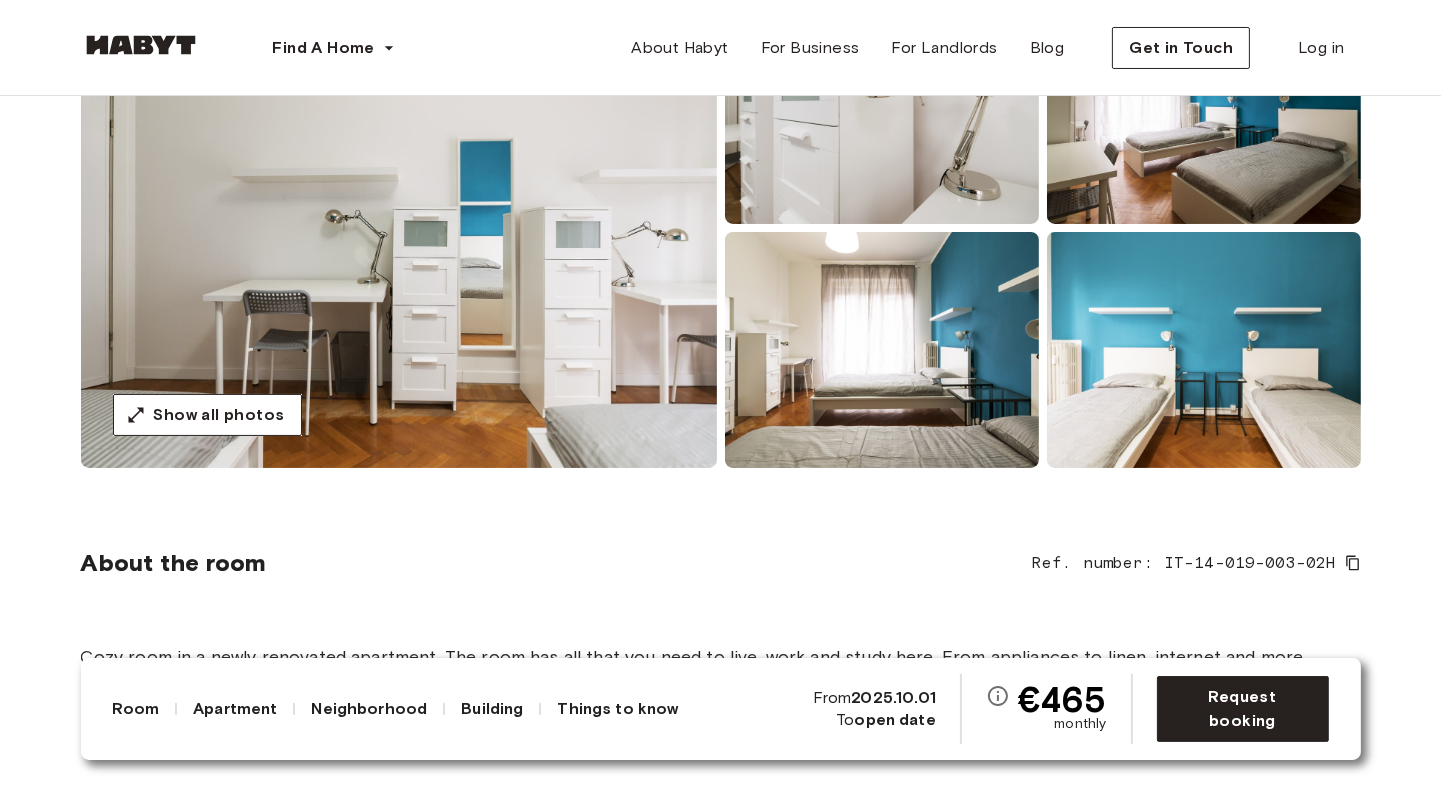 scroll, scrollTop: 0, scrollLeft: 0, axis: both 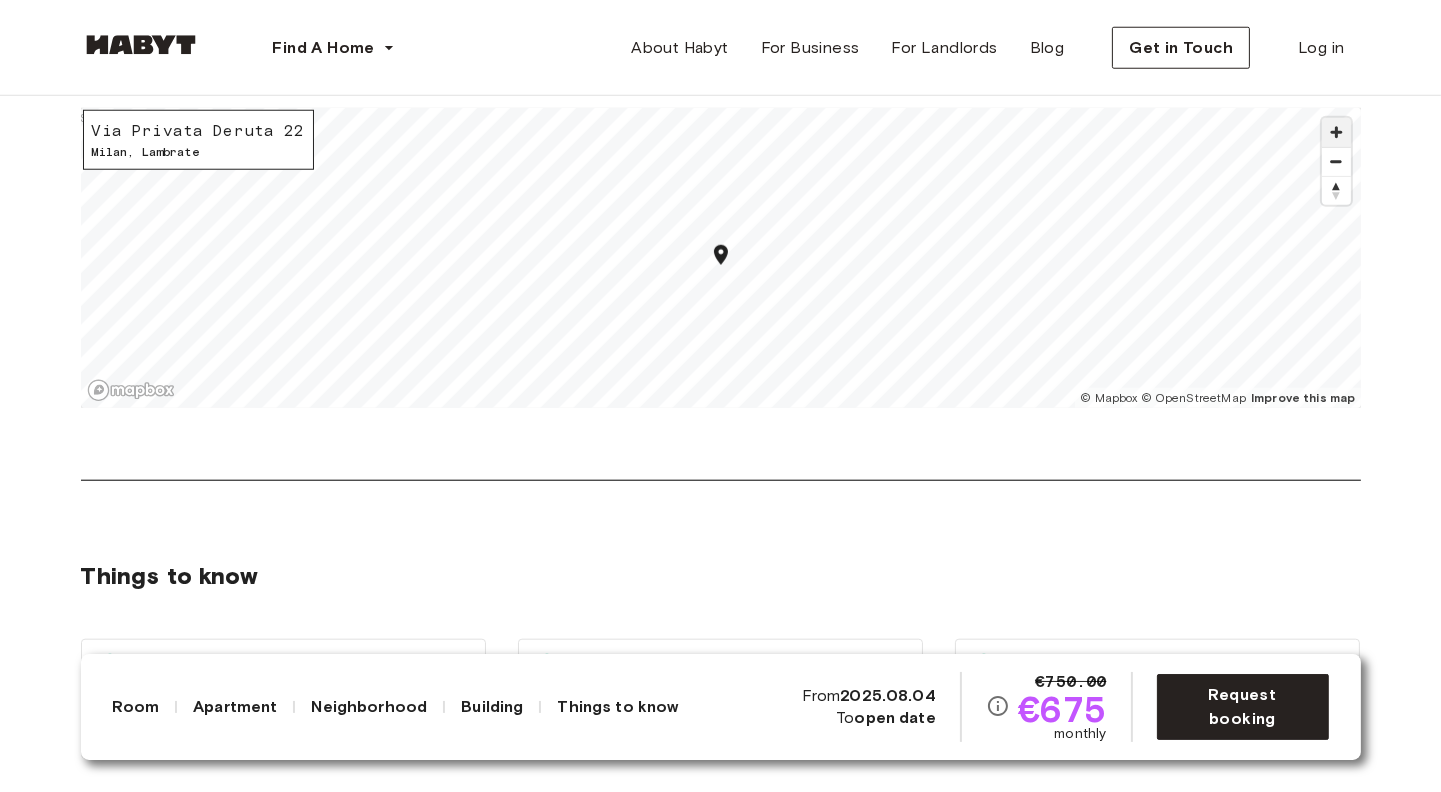 click at bounding box center [1336, 132] 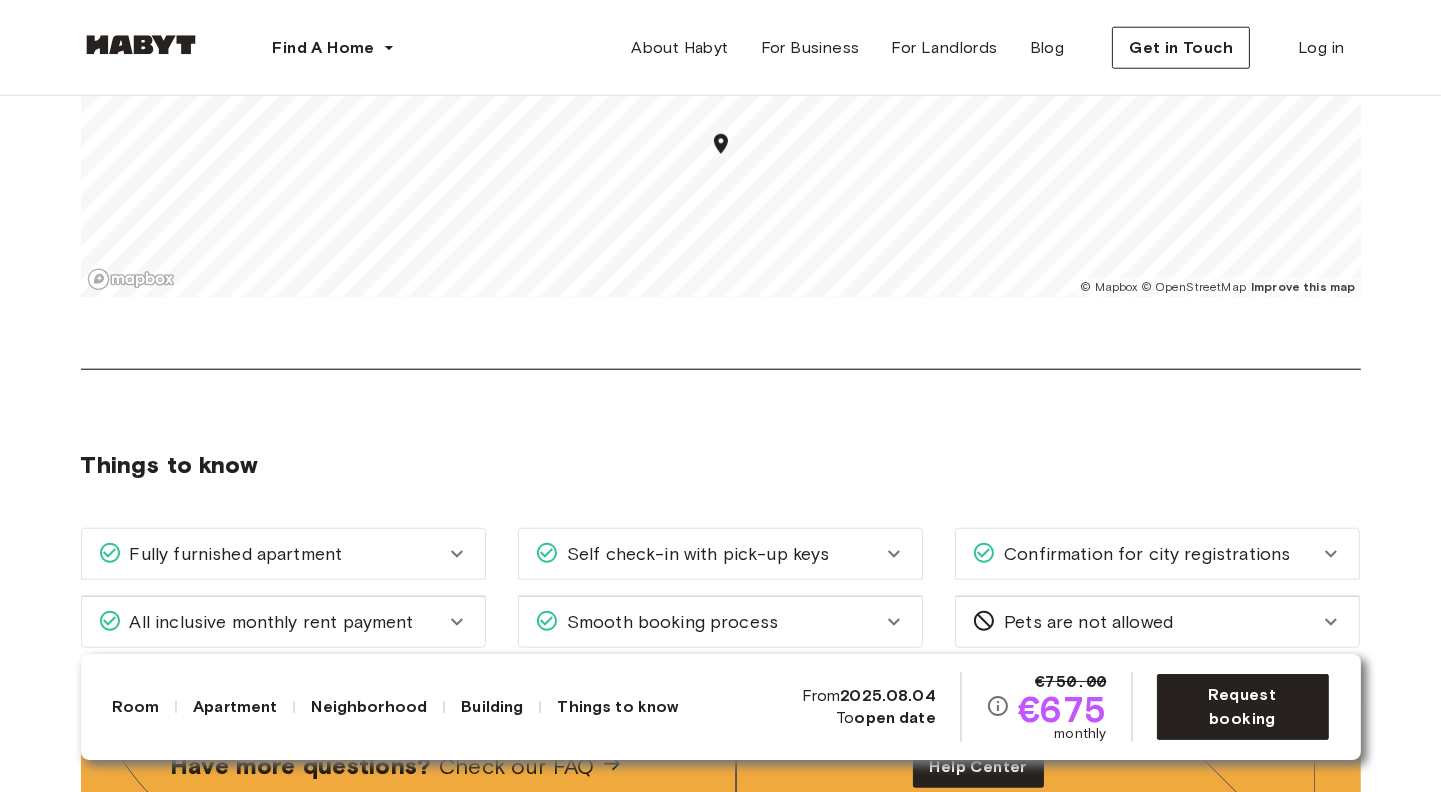 scroll, scrollTop: 2500, scrollLeft: 0, axis: vertical 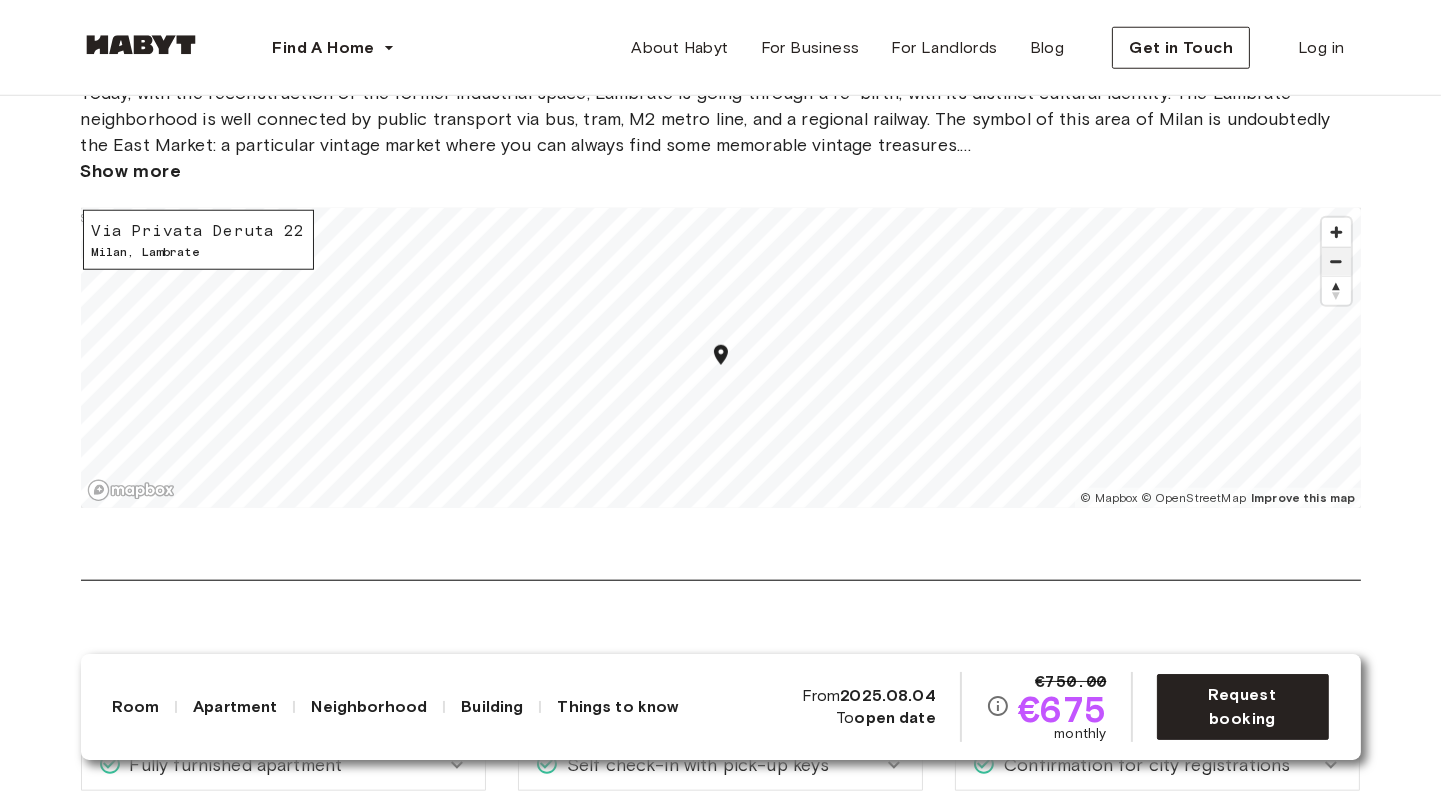 click at bounding box center [1336, 262] 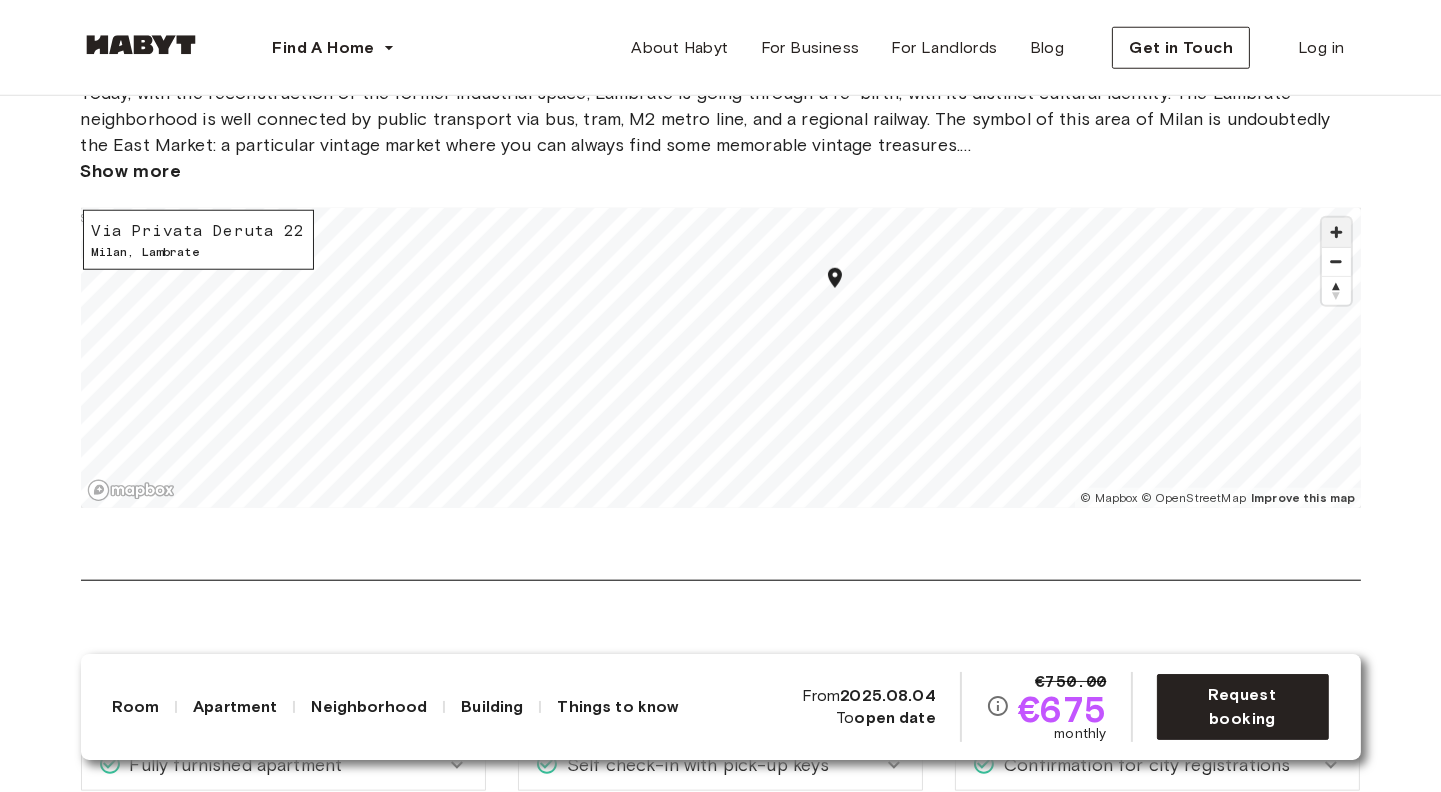 click at bounding box center [1336, 232] 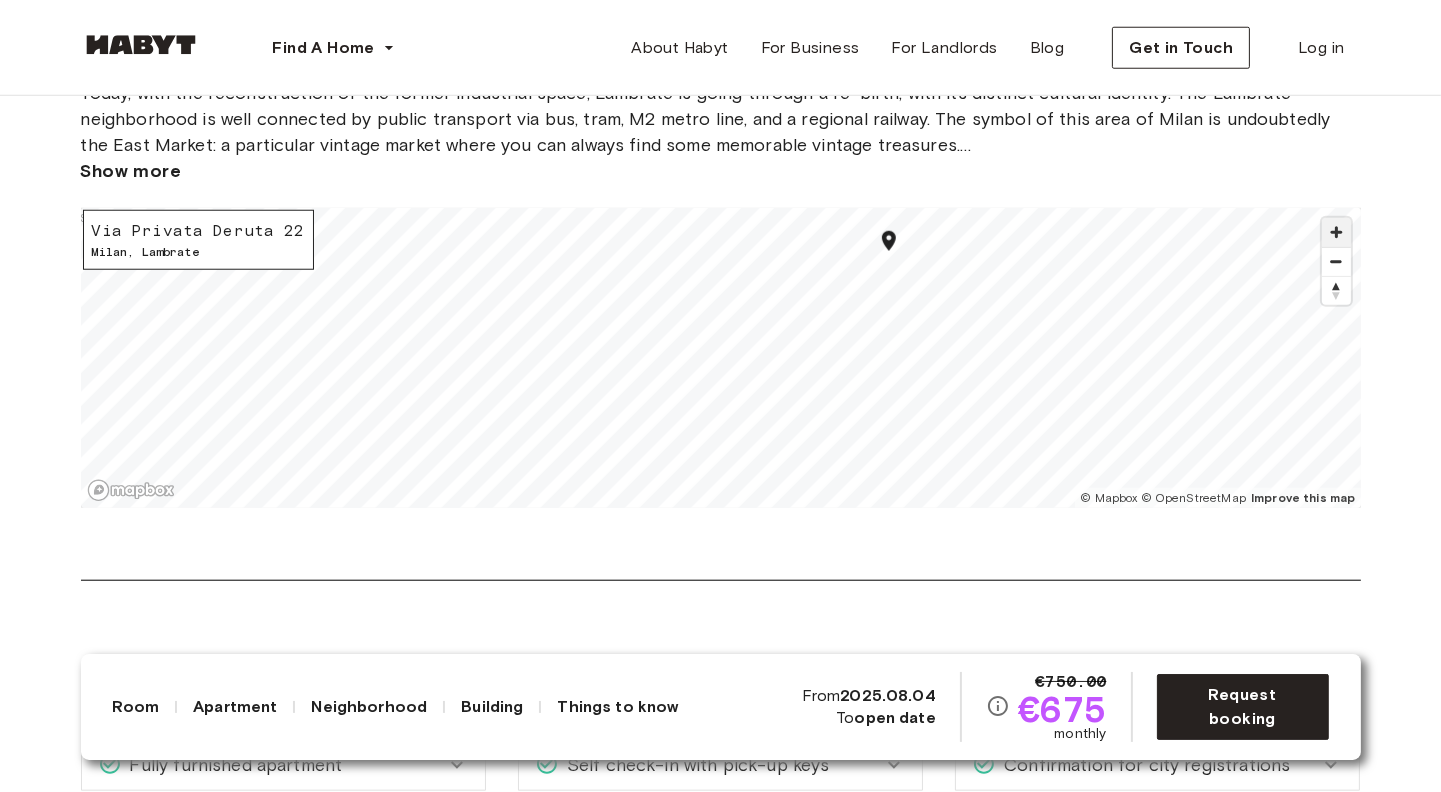 click at bounding box center [1336, 232] 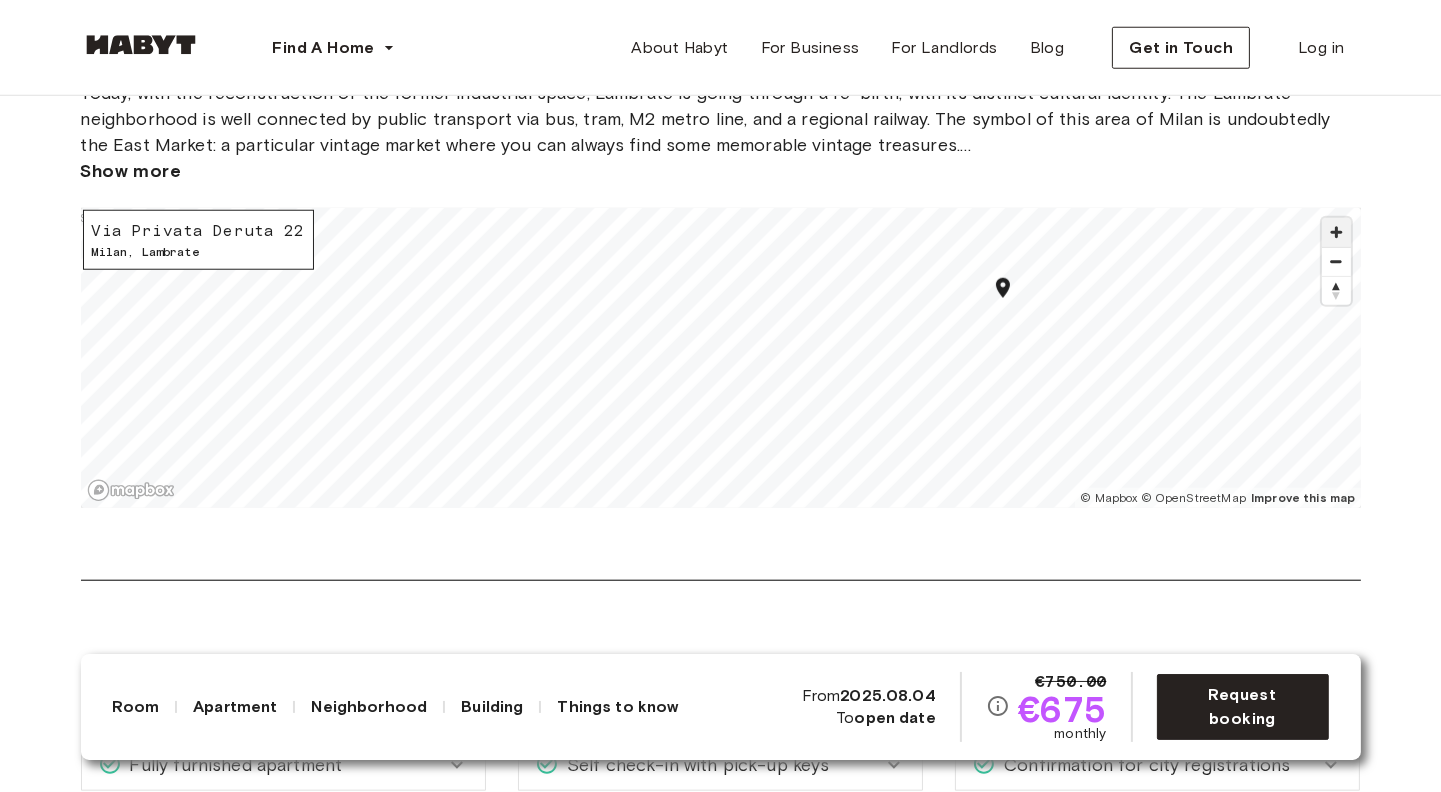 click at bounding box center (1336, 232) 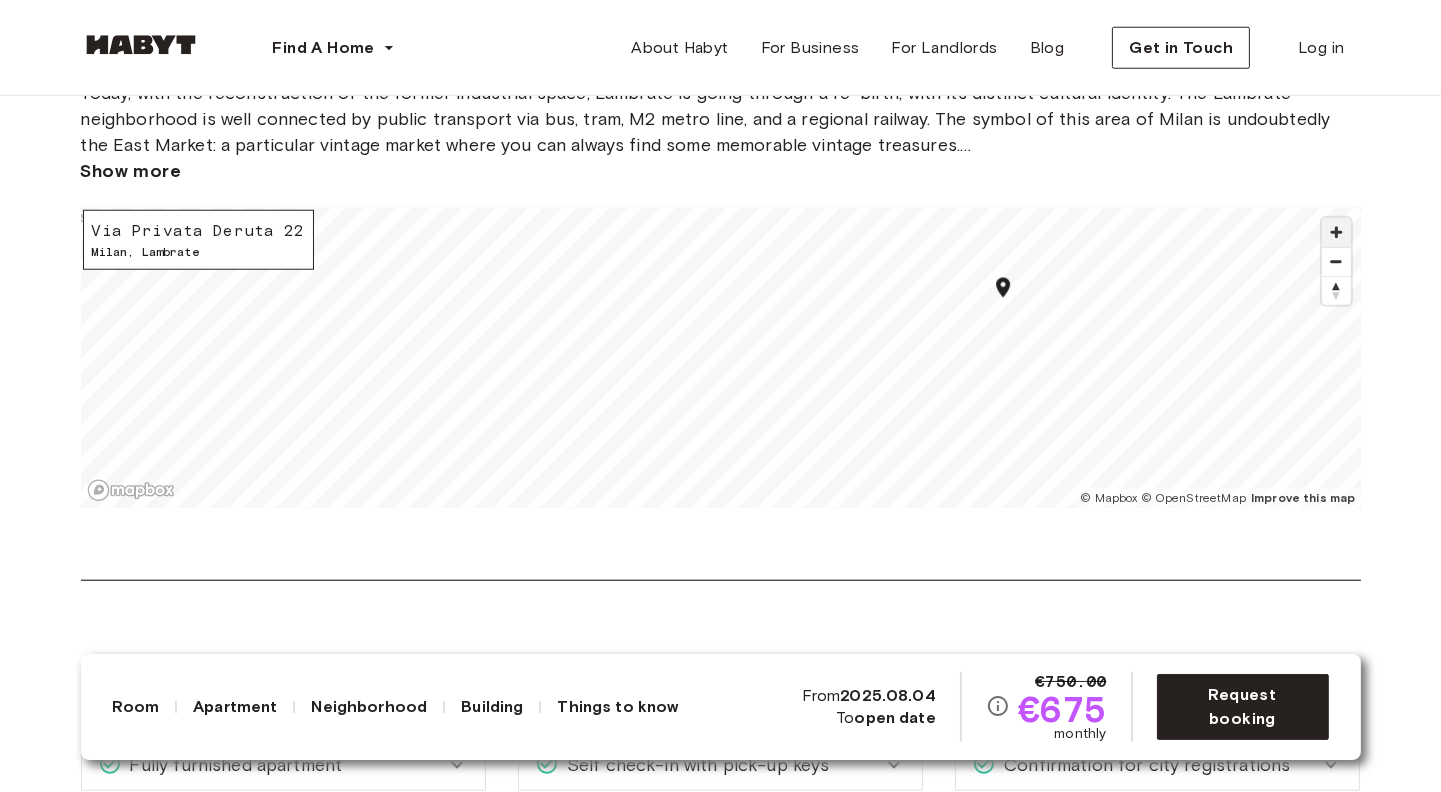 click at bounding box center (1336, 232) 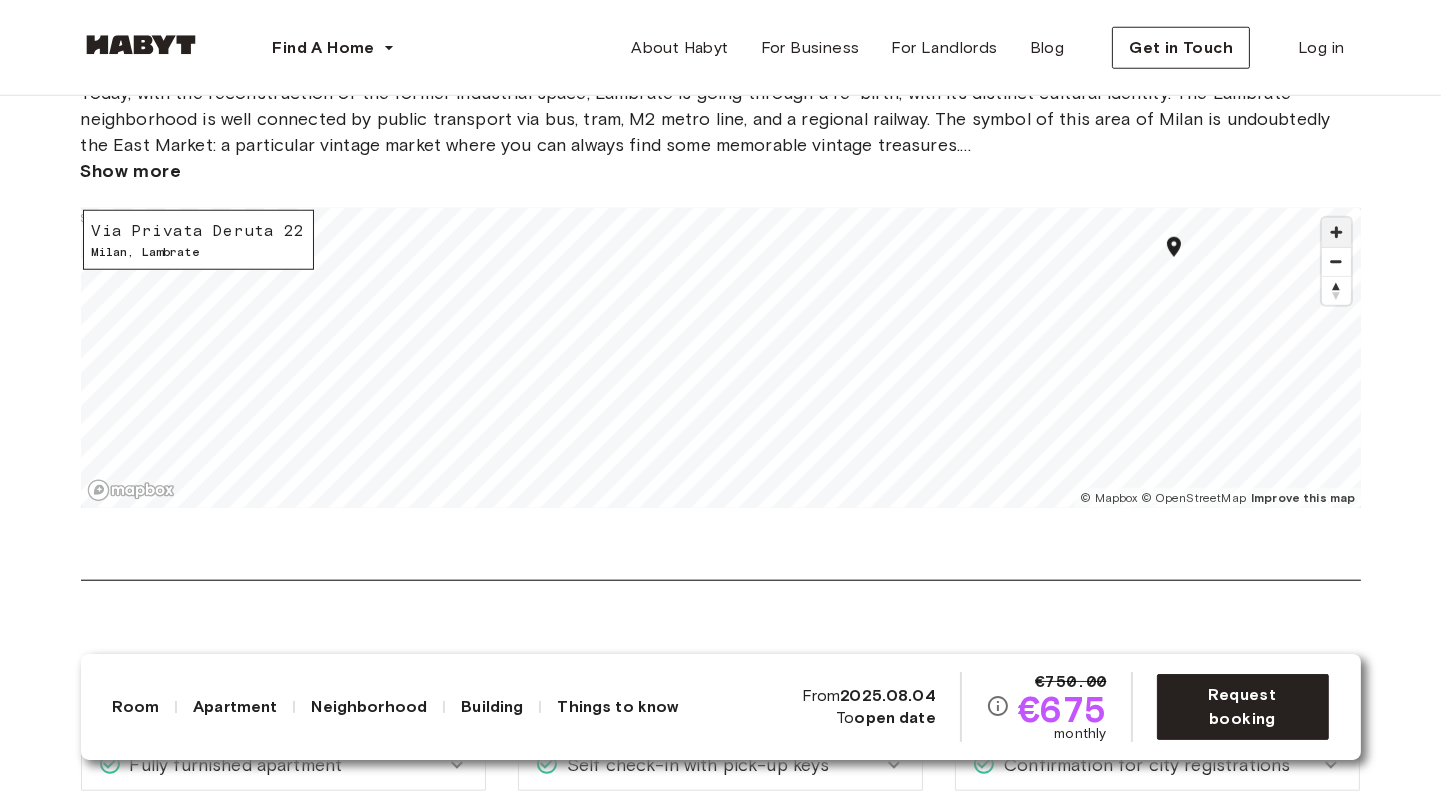 click at bounding box center [1336, 232] 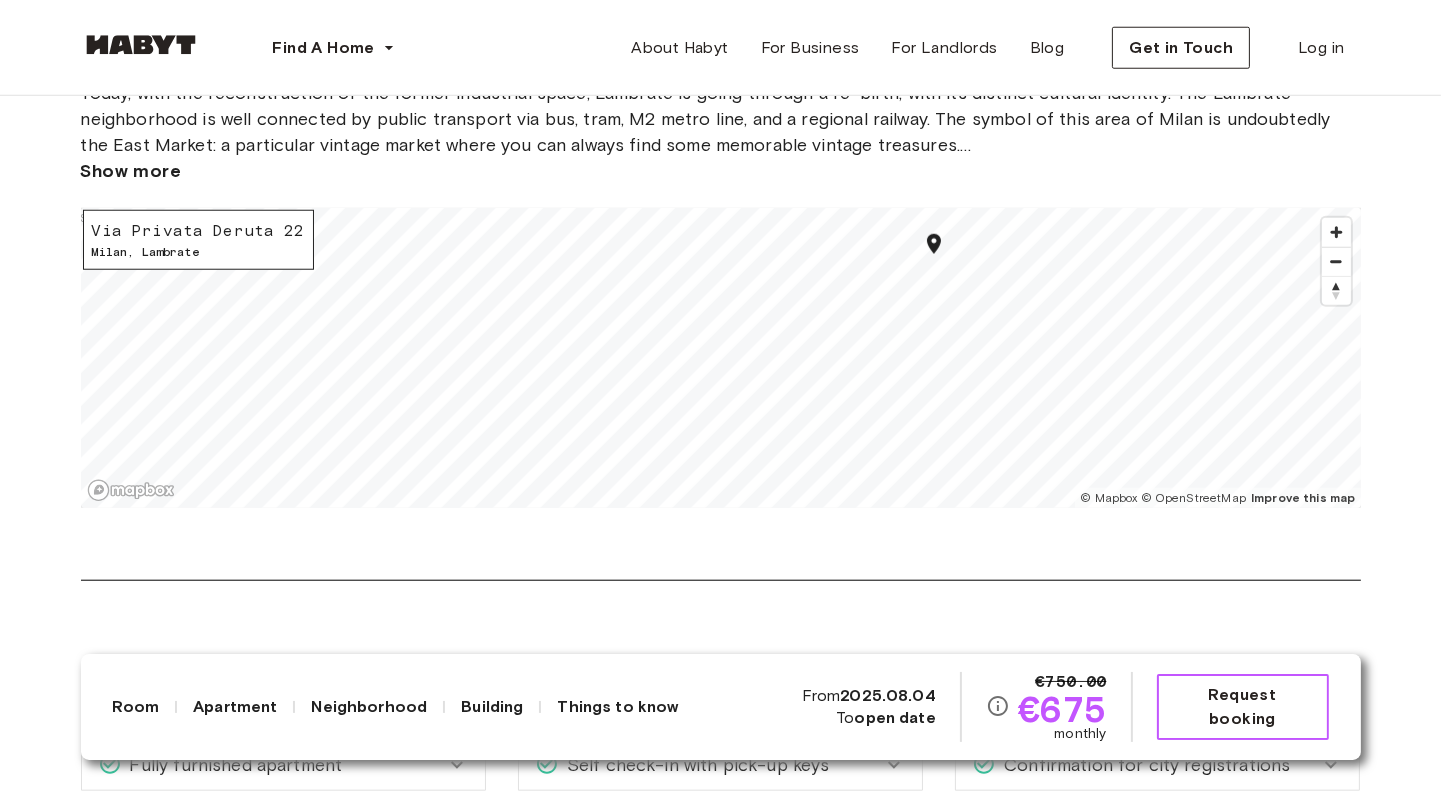 click on "Request booking" at bounding box center [1243, 707] 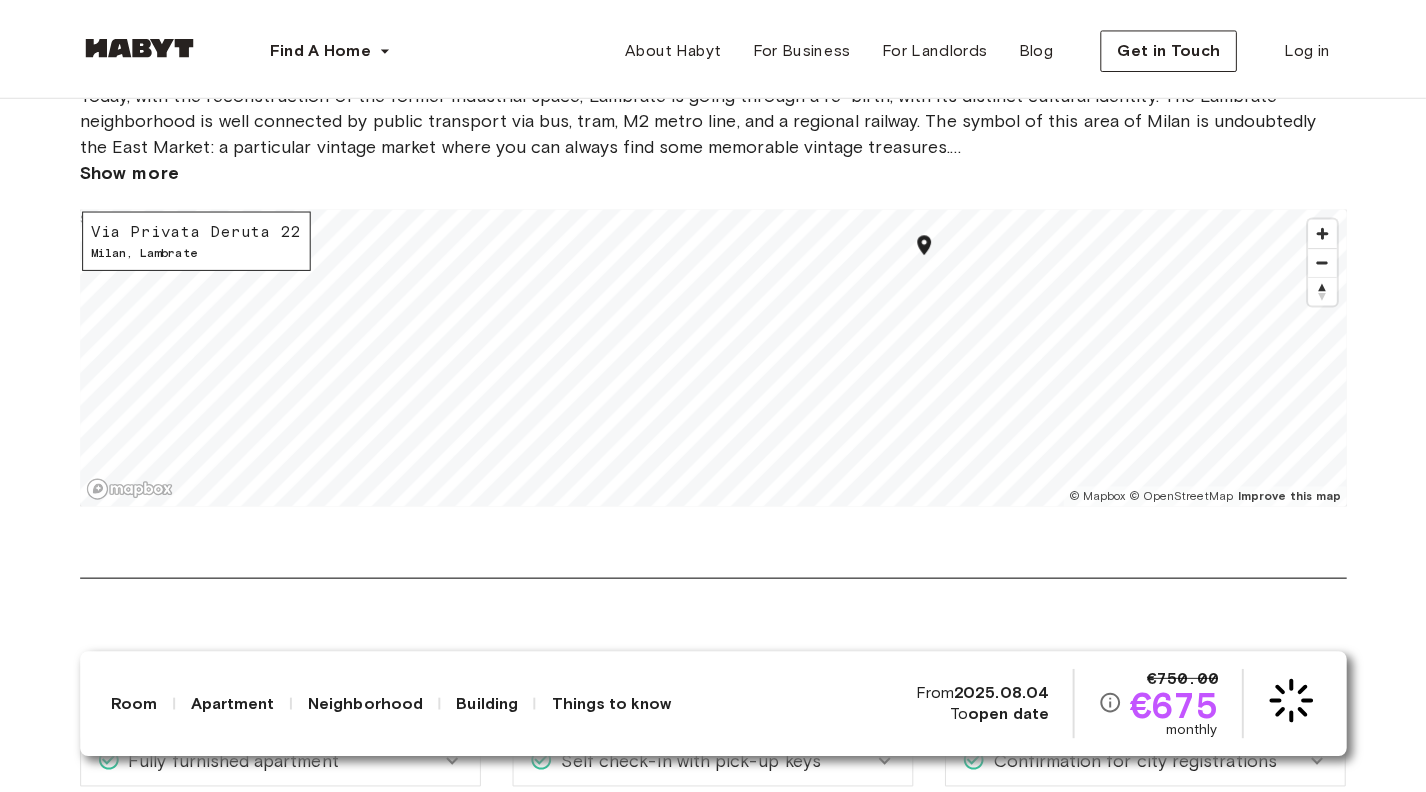 scroll, scrollTop: 0, scrollLeft: 0, axis: both 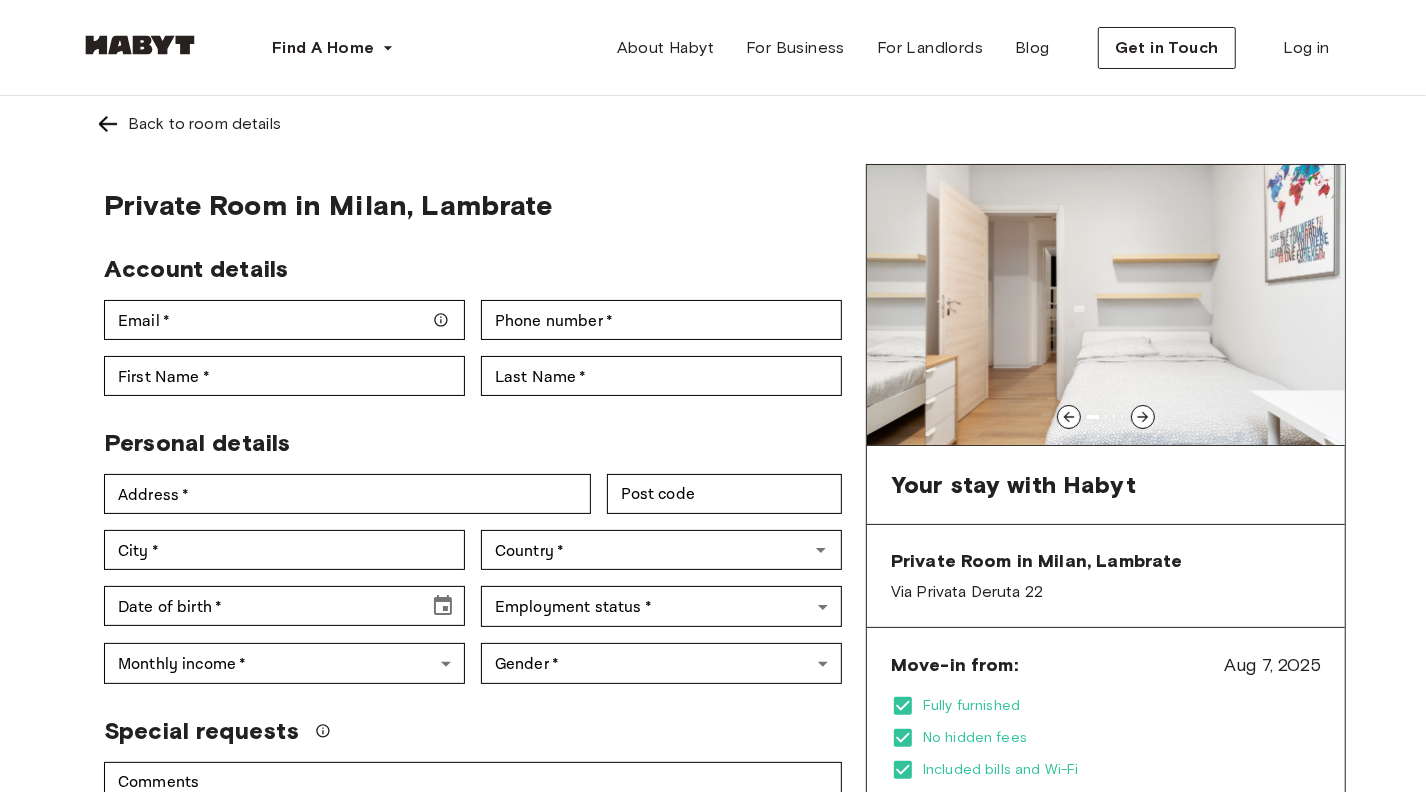click 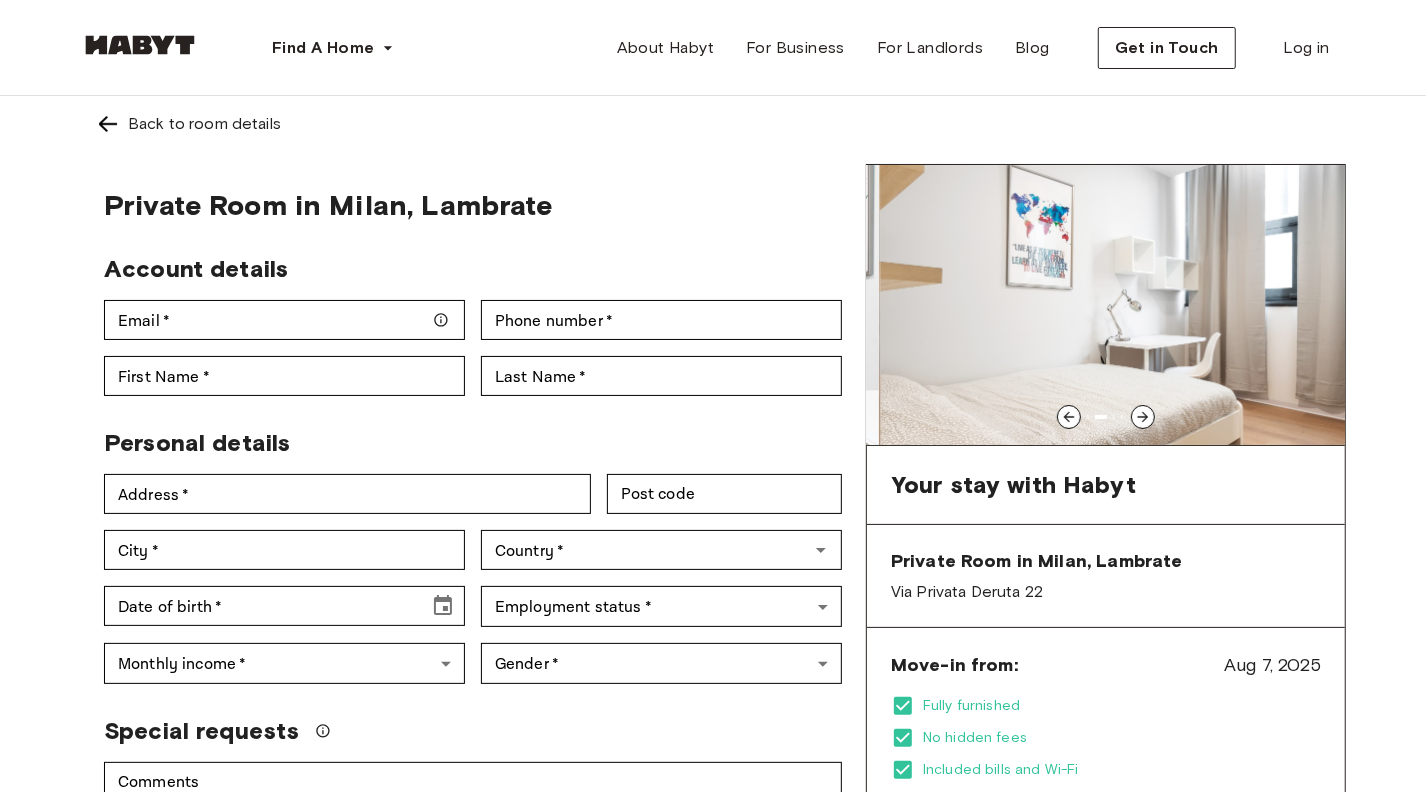 click 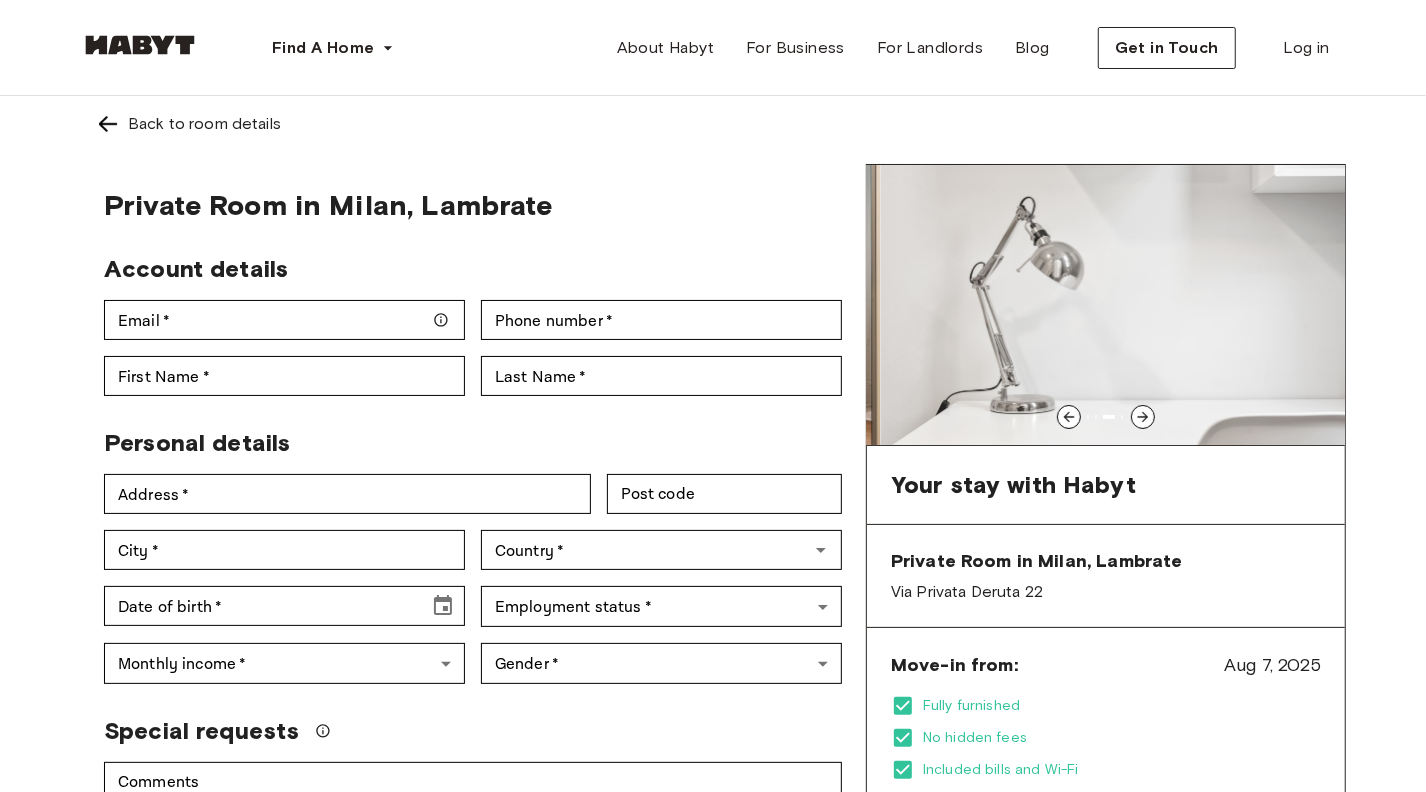 click 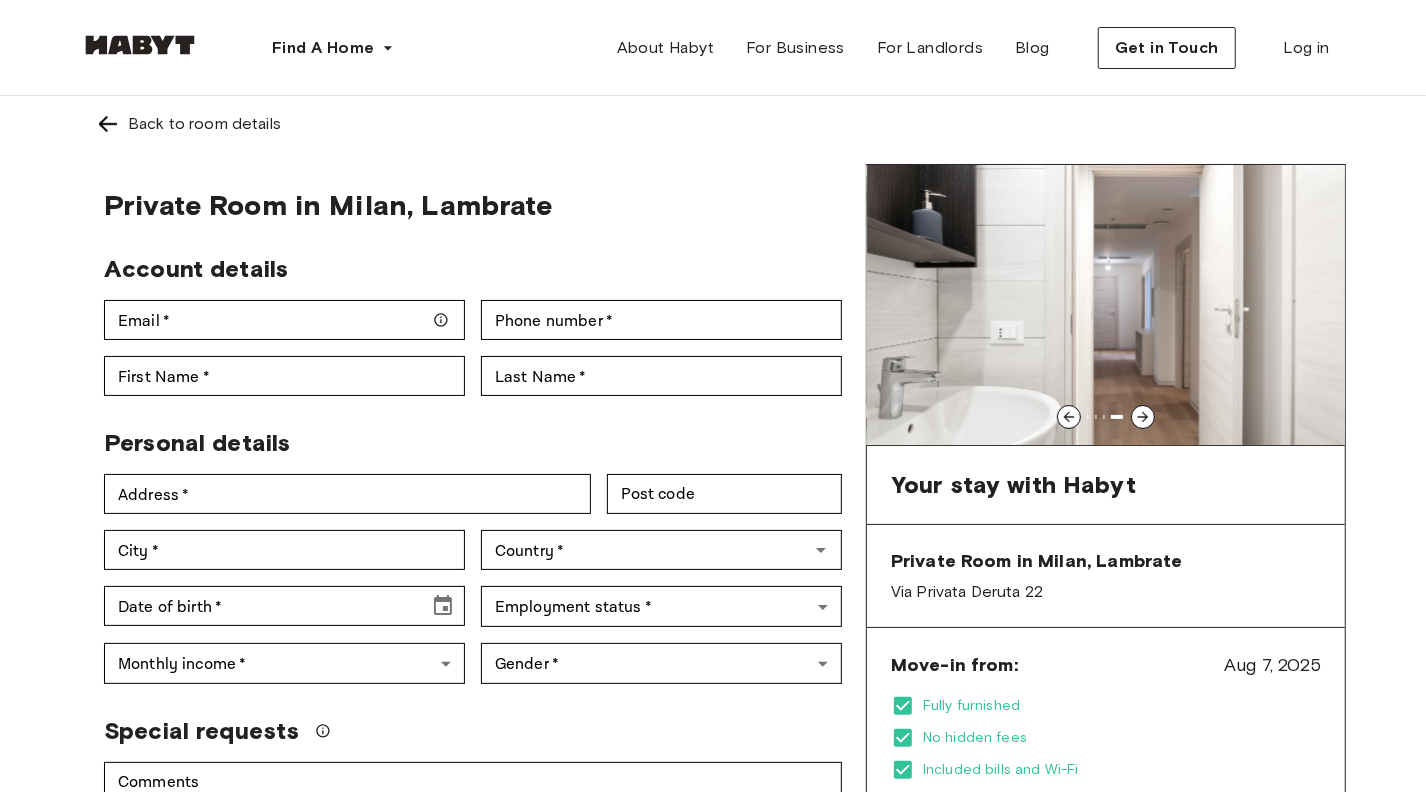 click 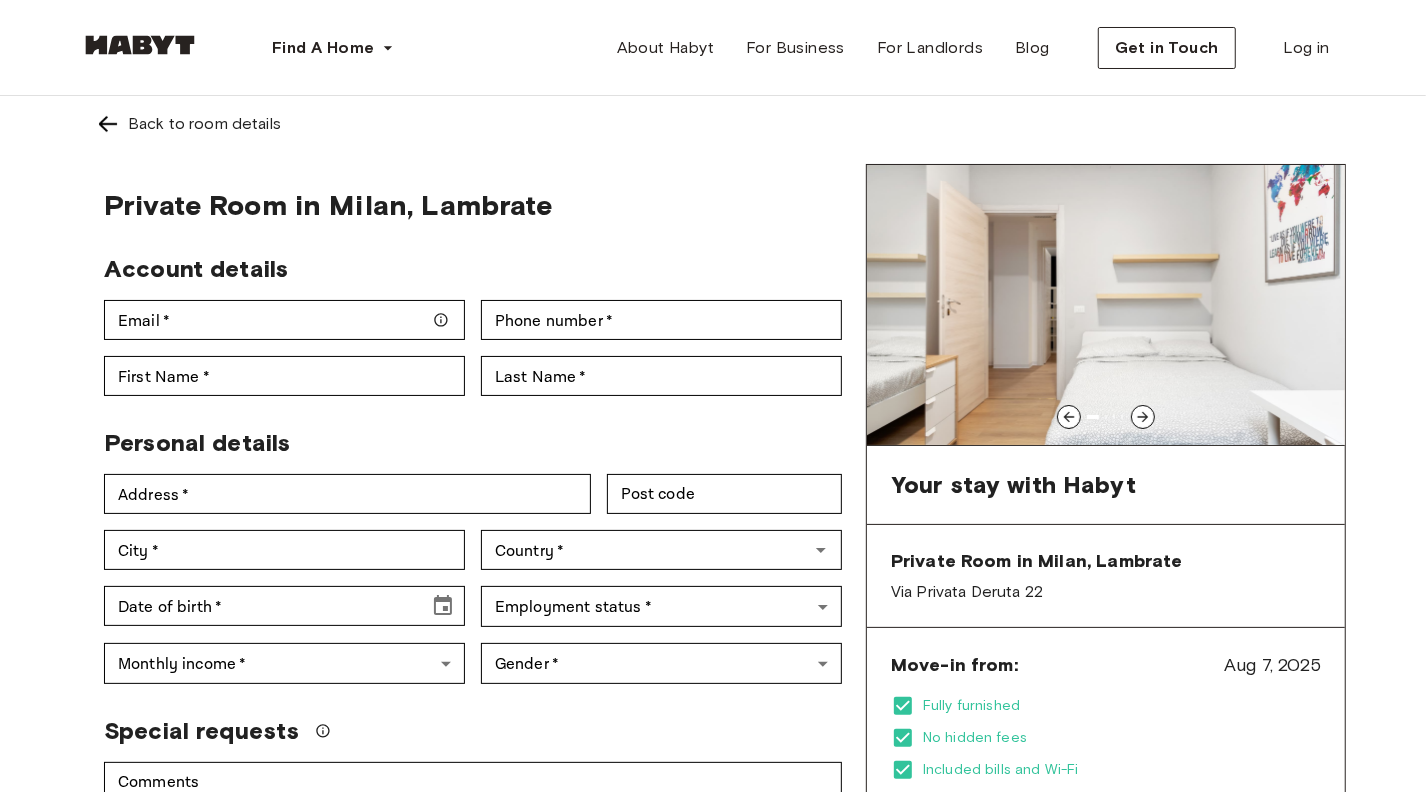 click 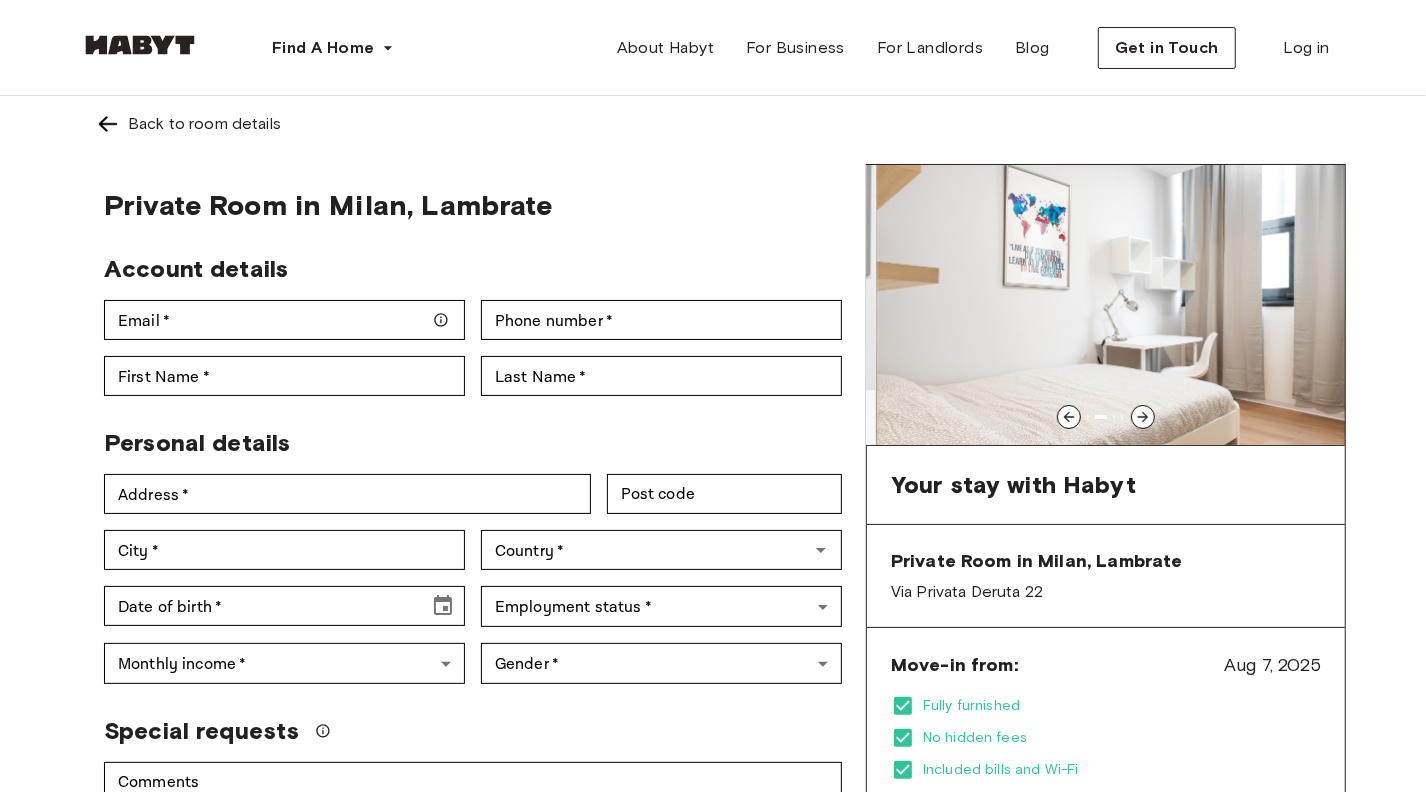 click 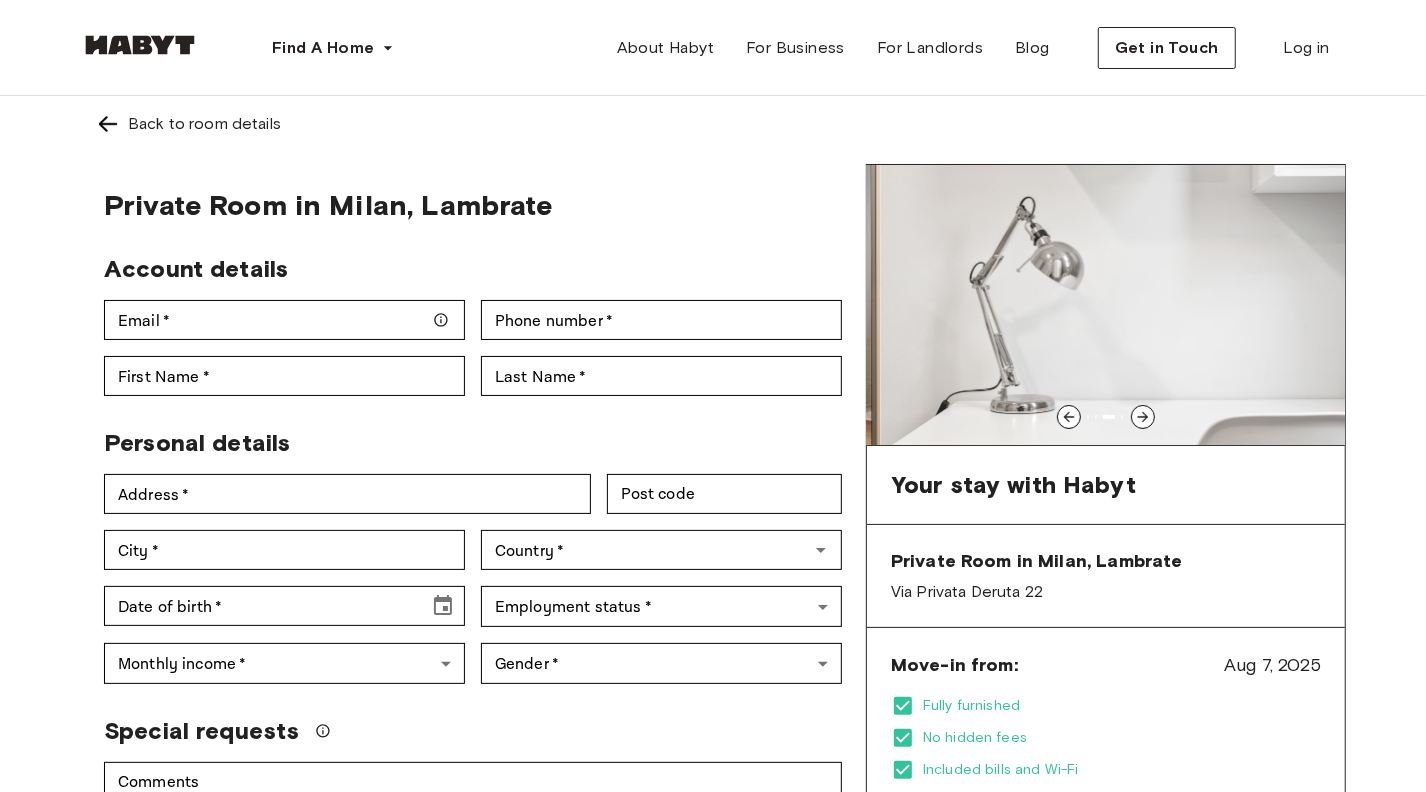 click 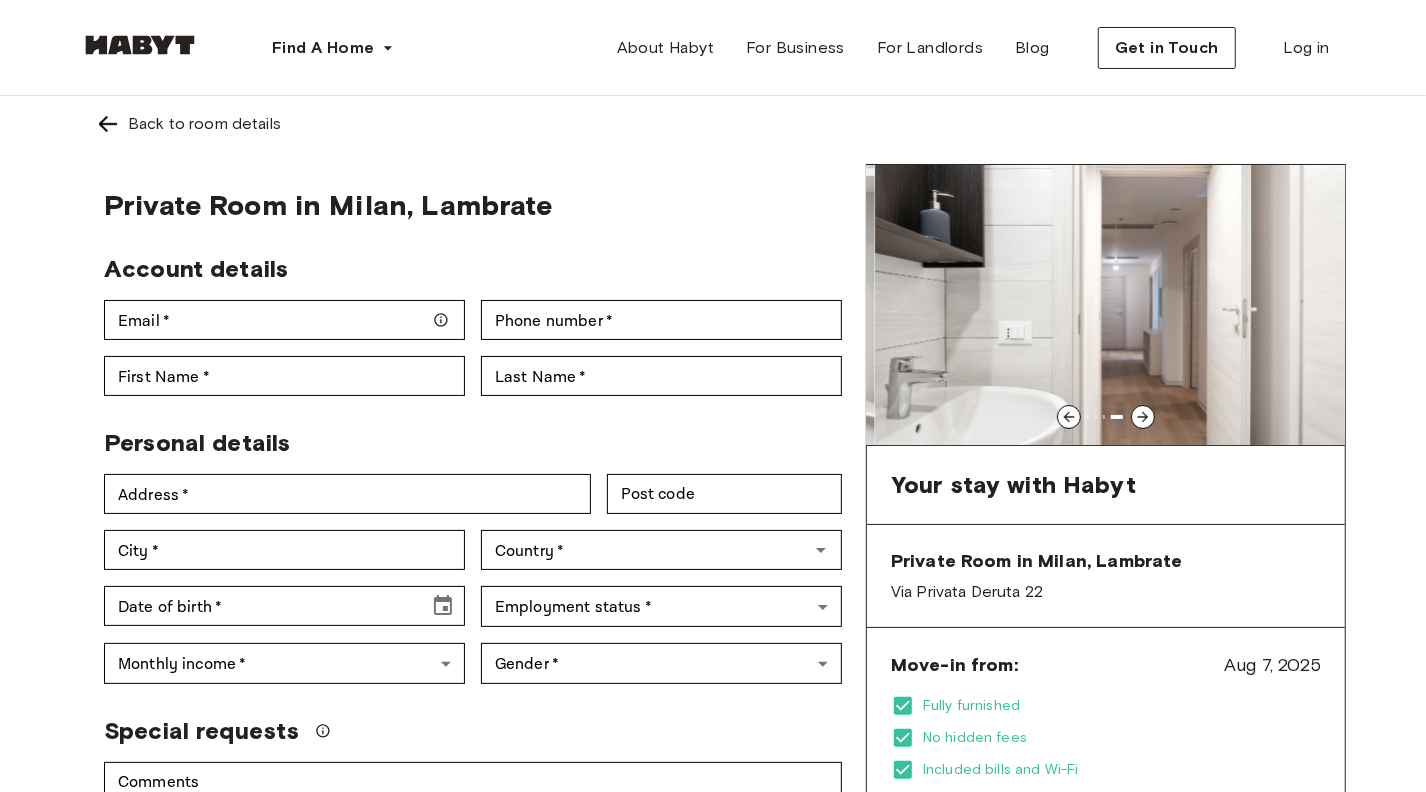 click 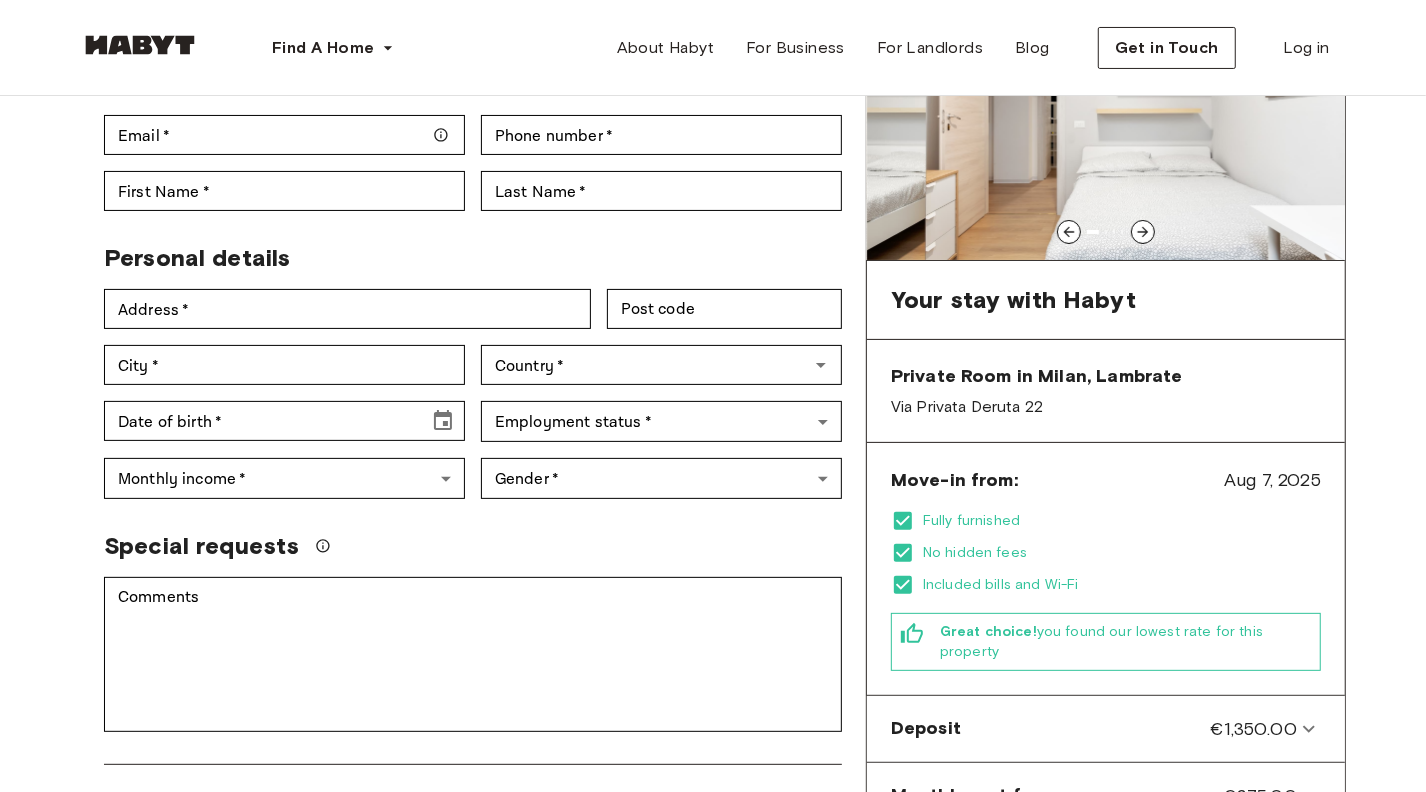 scroll, scrollTop: 300, scrollLeft: 0, axis: vertical 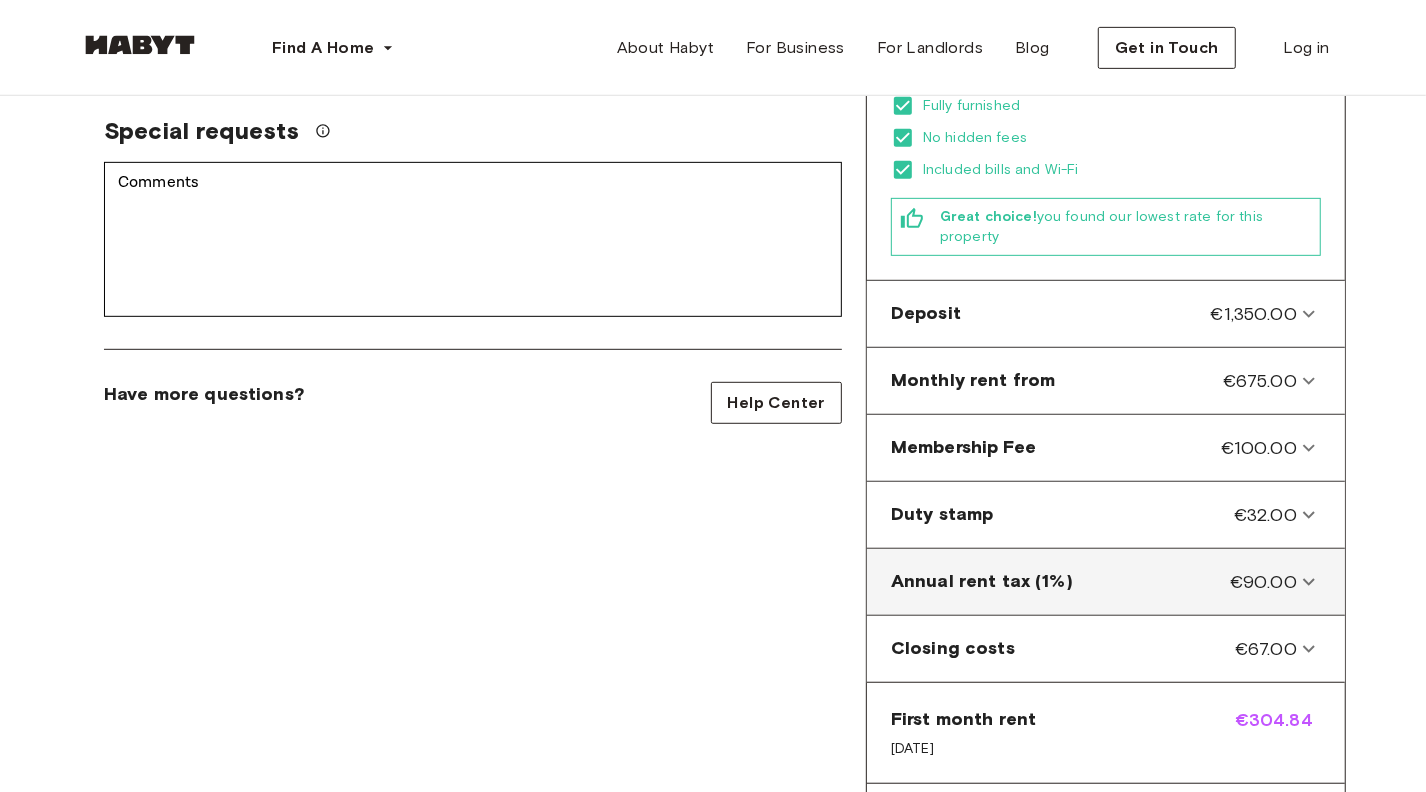 click on "€675.00" at bounding box center [1260, 381] 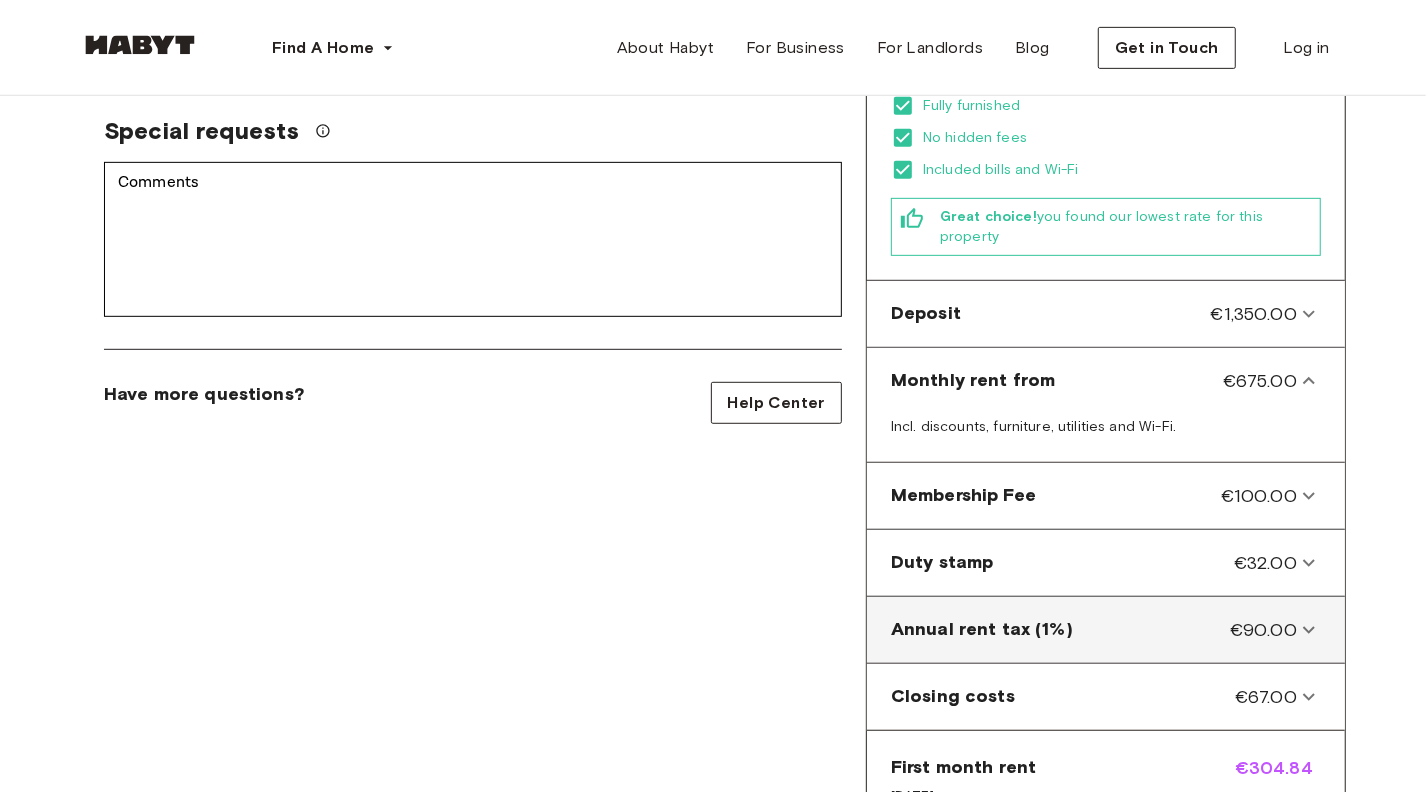 click on "€675.00" at bounding box center [1260, 381] 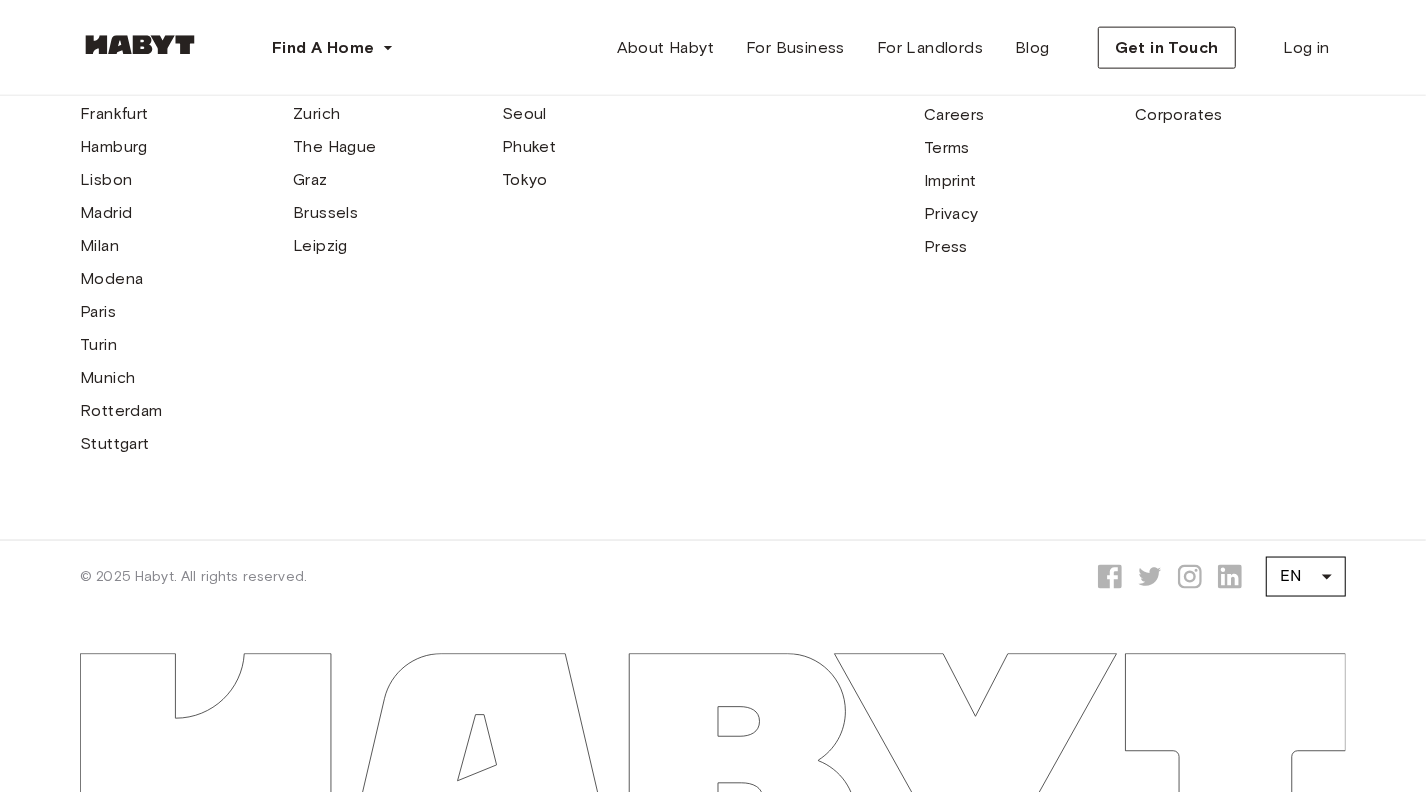 scroll, scrollTop: 1076, scrollLeft: 0, axis: vertical 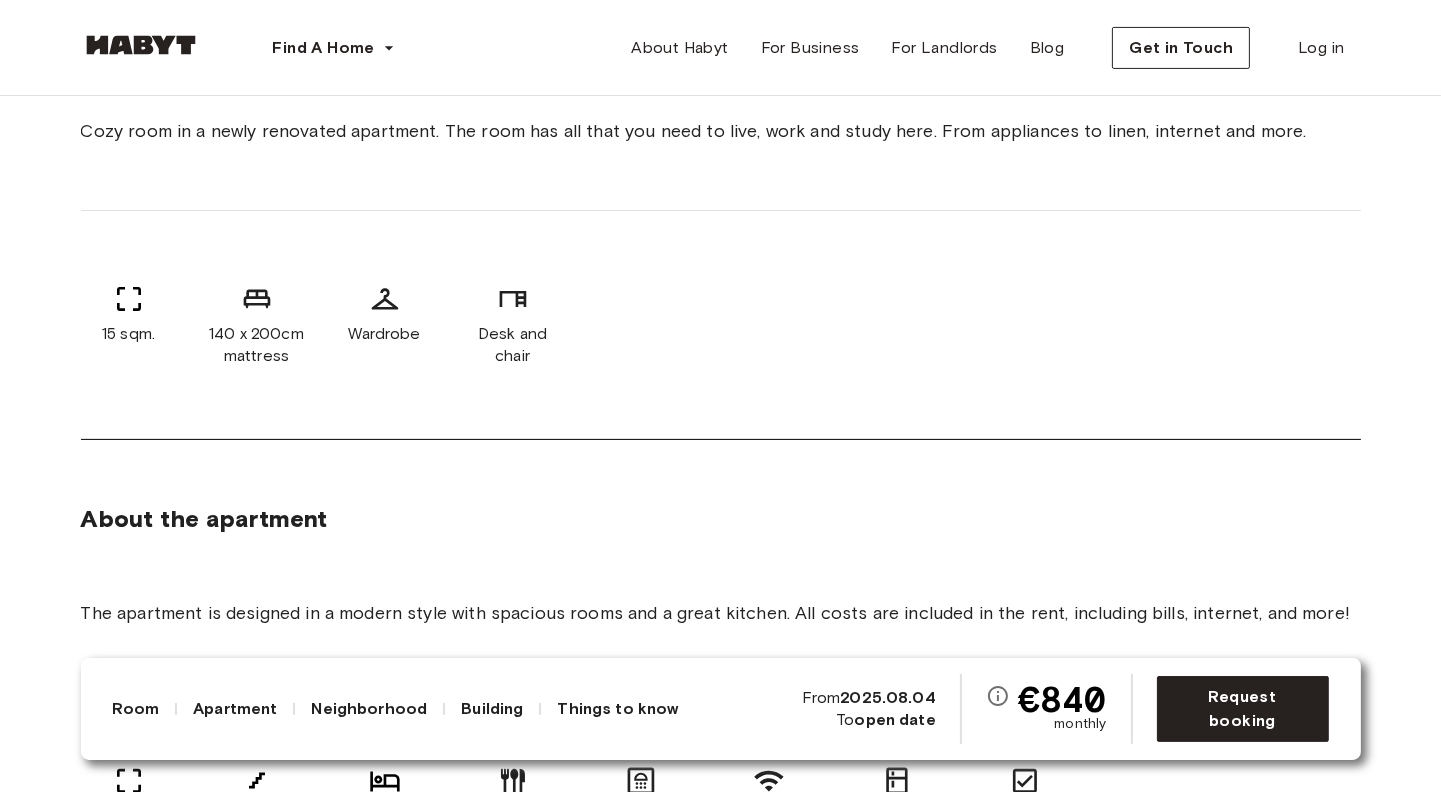 click on "15 sqm. 140 x 200cm mattress Wardrobe Desk and chair" at bounding box center [721, 325] 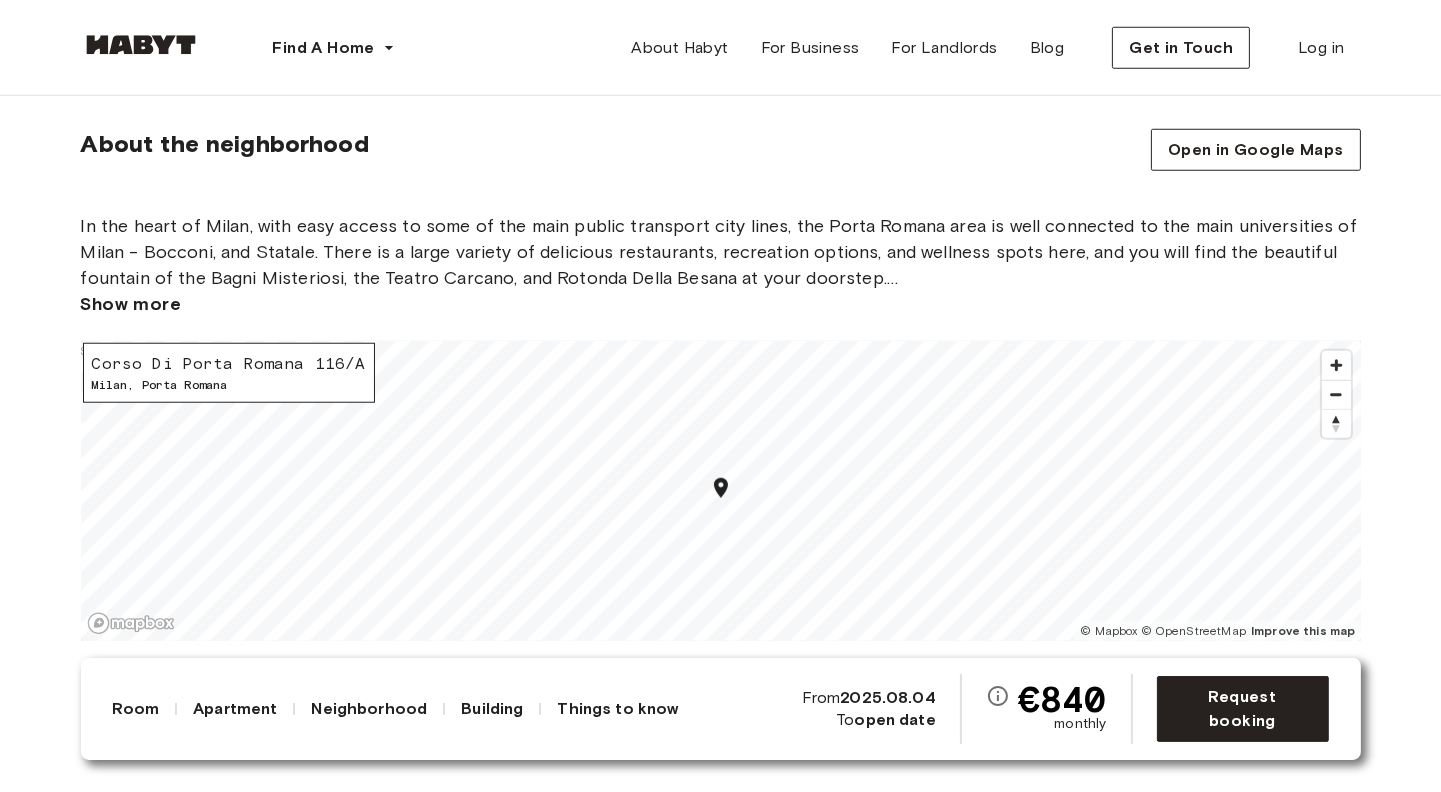 scroll, scrollTop: 2500, scrollLeft: 0, axis: vertical 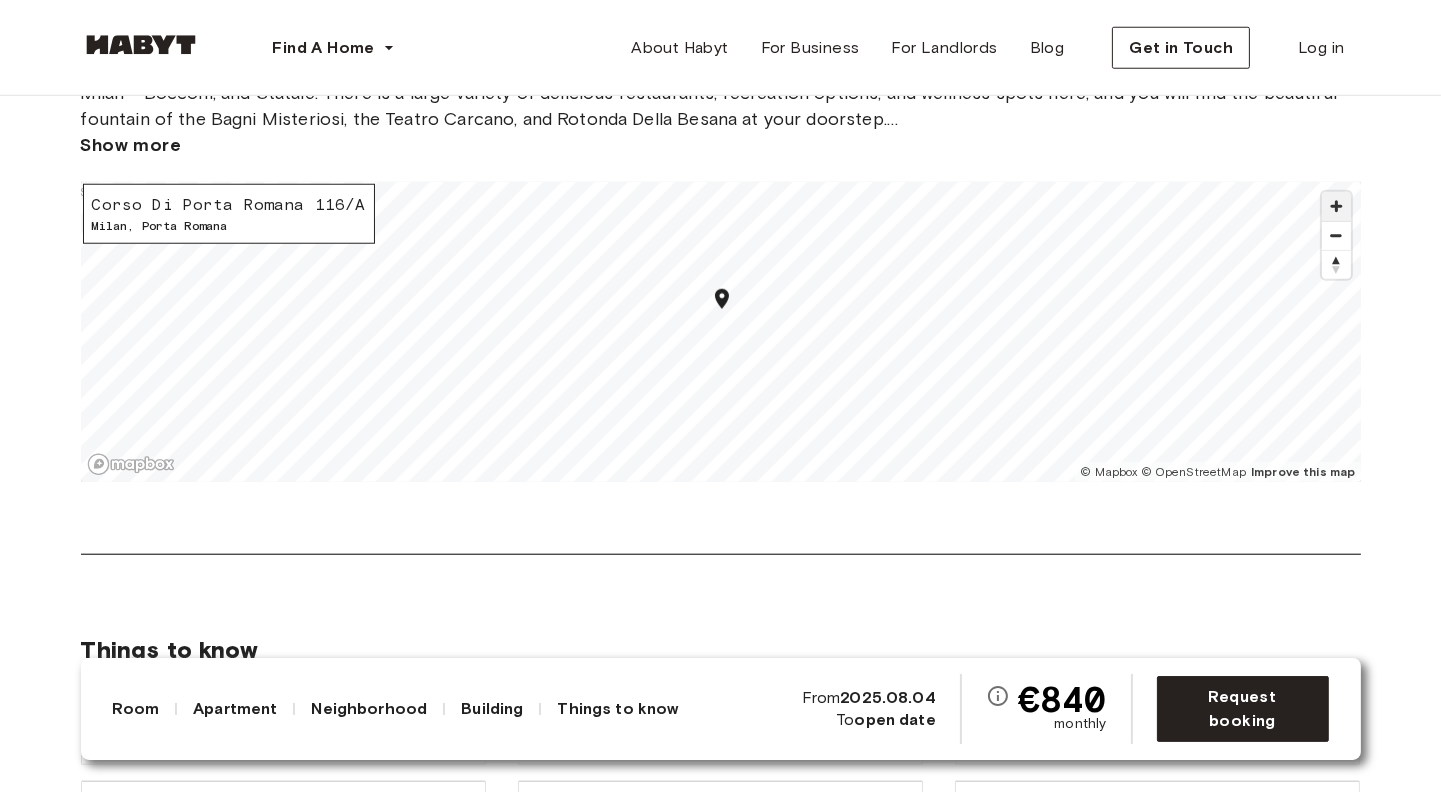 click at bounding box center [1336, 206] 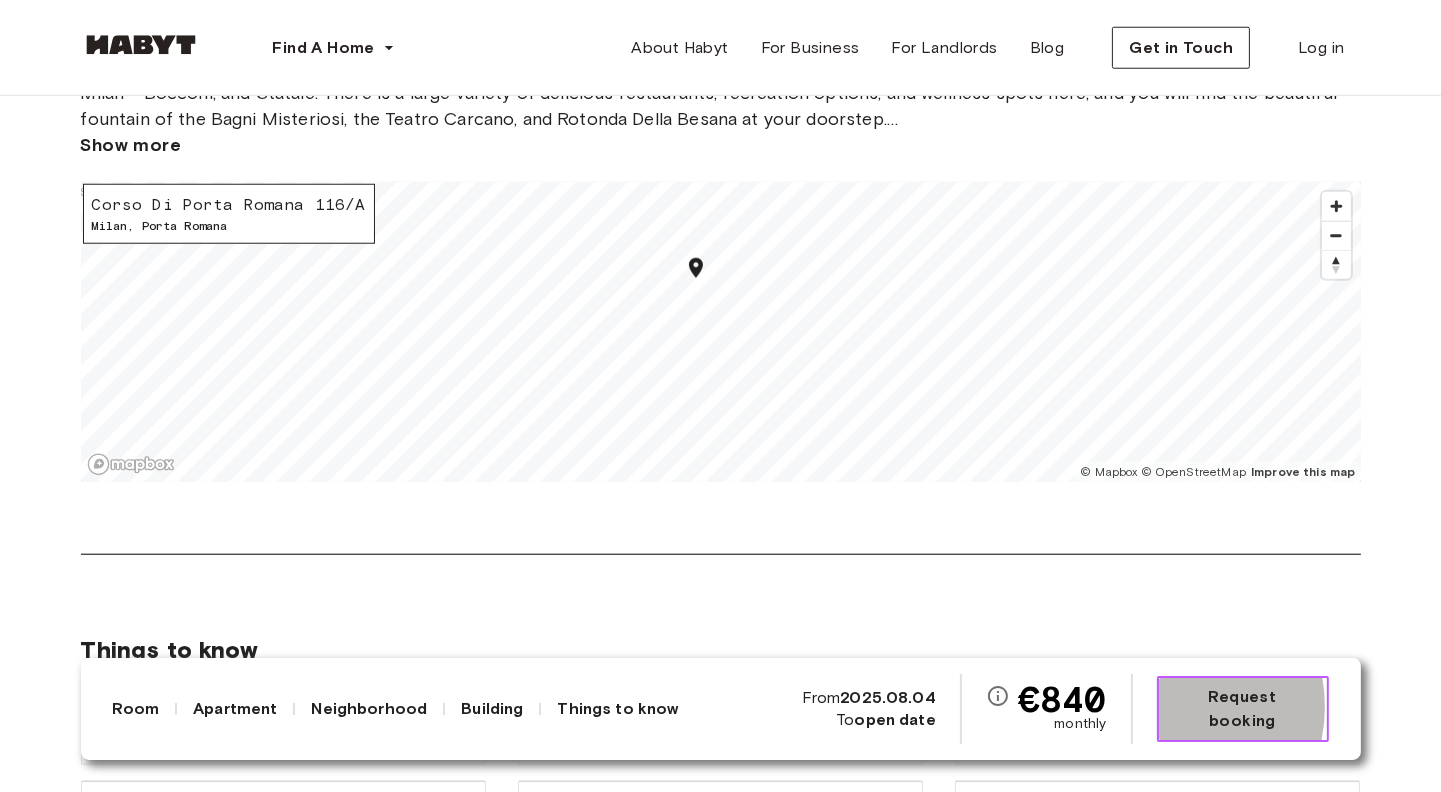click on "Request booking" at bounding box center (1243, 709) 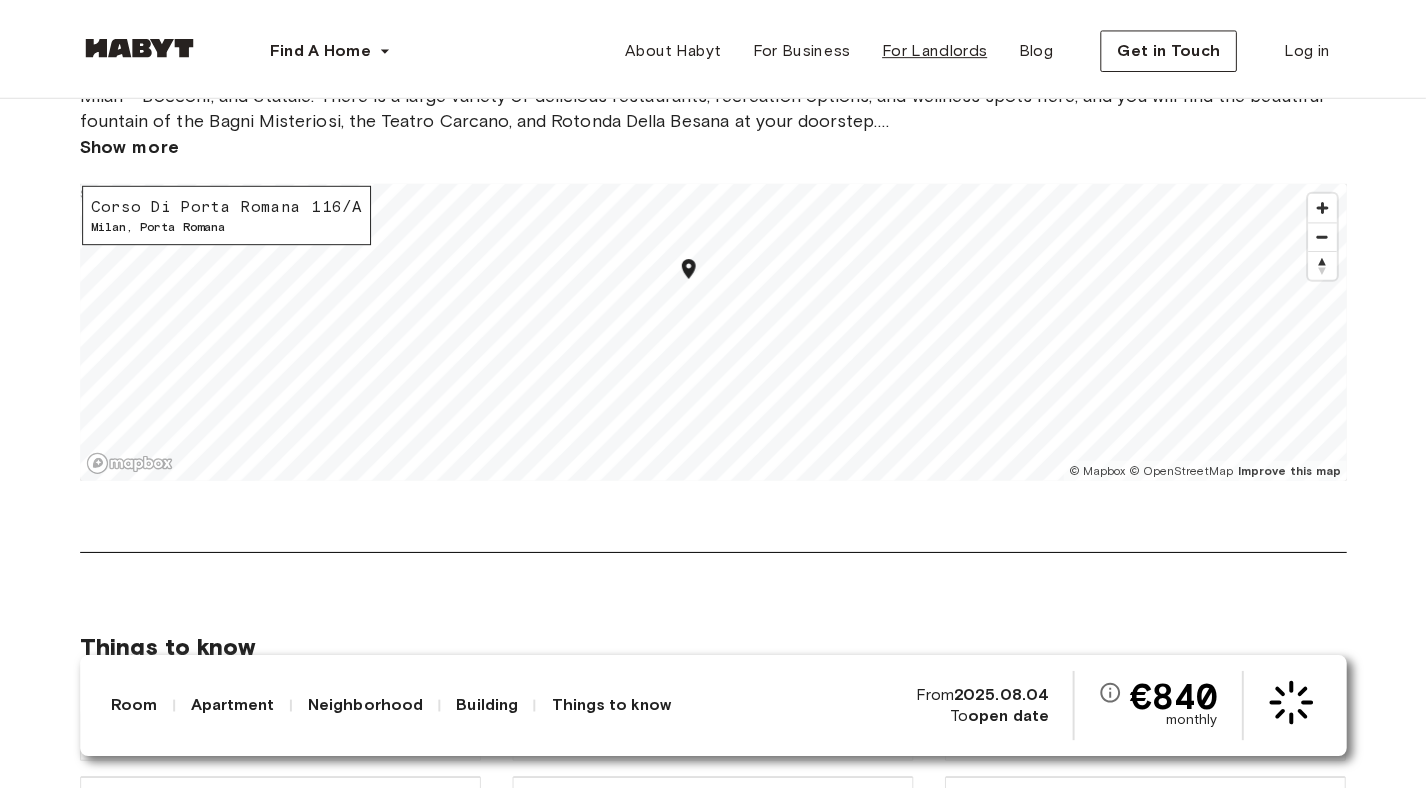 scroll, scrollTop: 0, scrollLeft: 0, axis: both 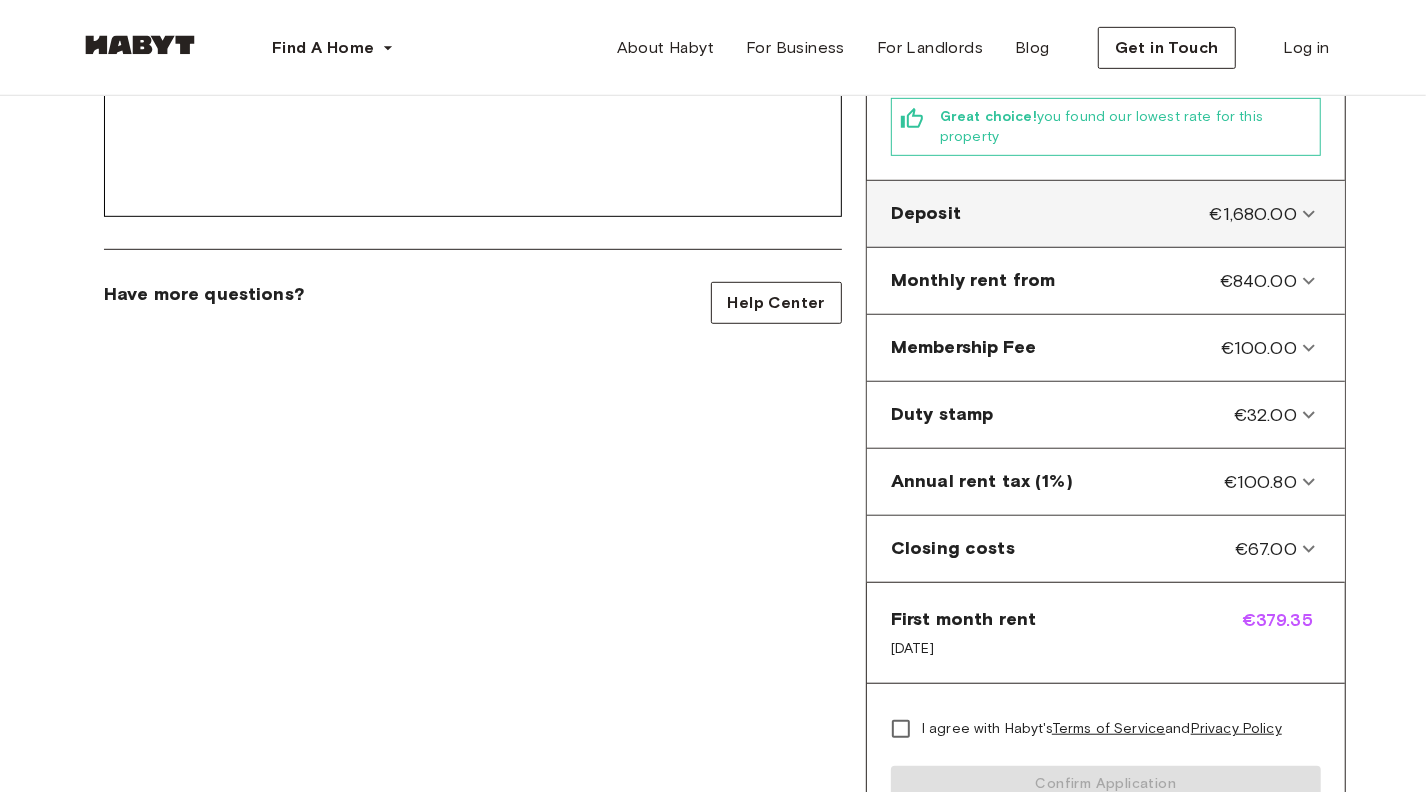 click on "Deposit €1,680.00" at bounding box center [1094, 214] 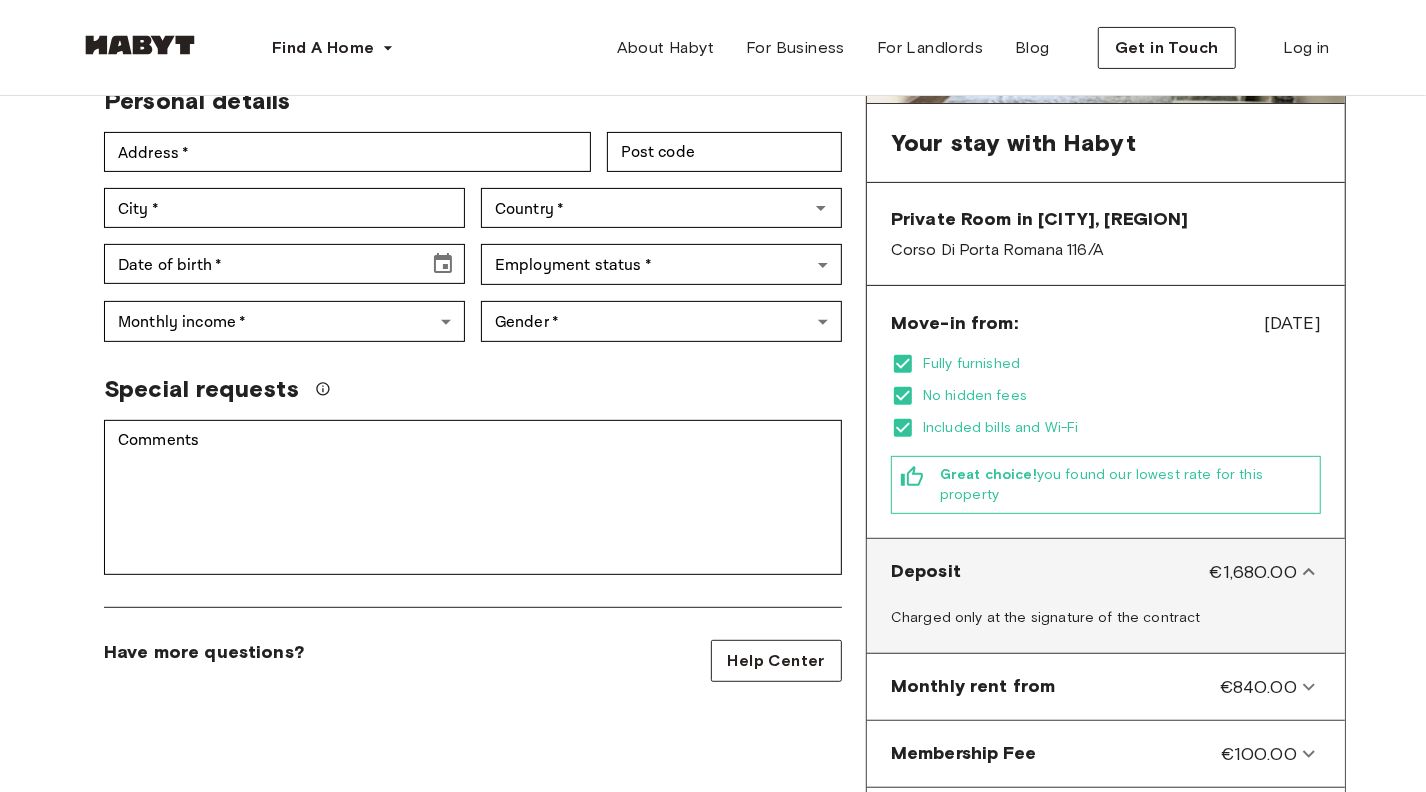 scroll, scrollTop: 200, scrollLeft: 0, axis: vertical 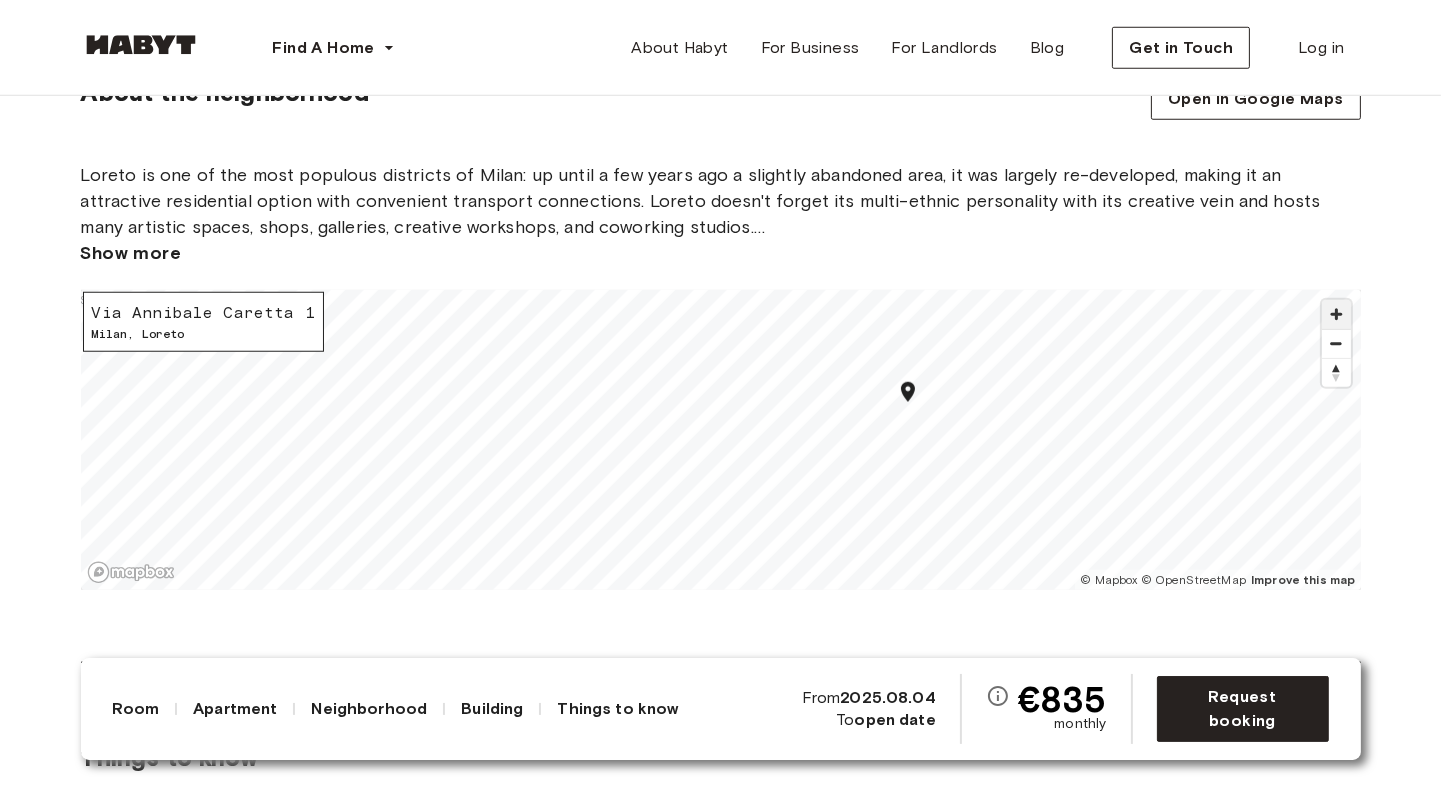 click at bounding box center [1336, 314] 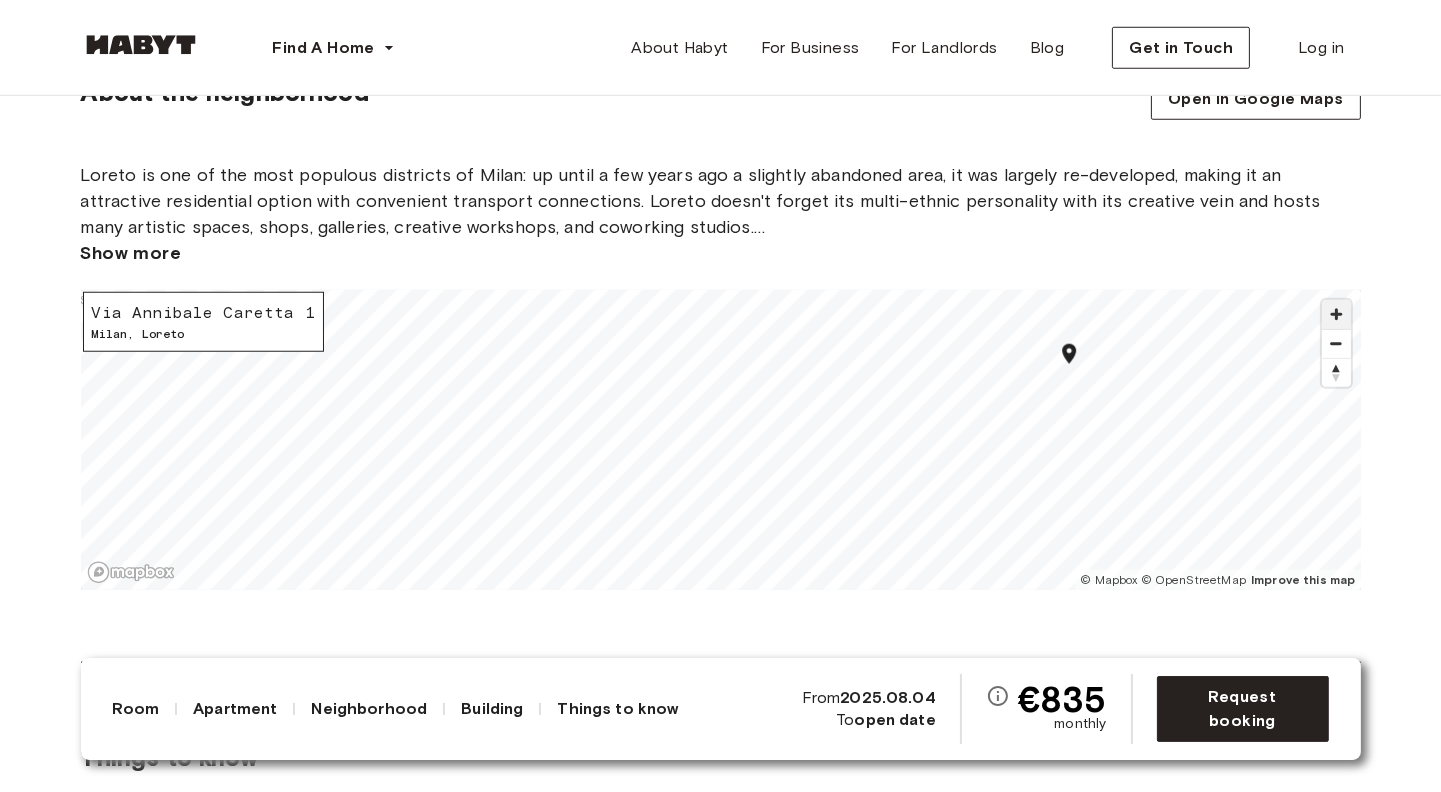 click at bounding box center (1336, 314) 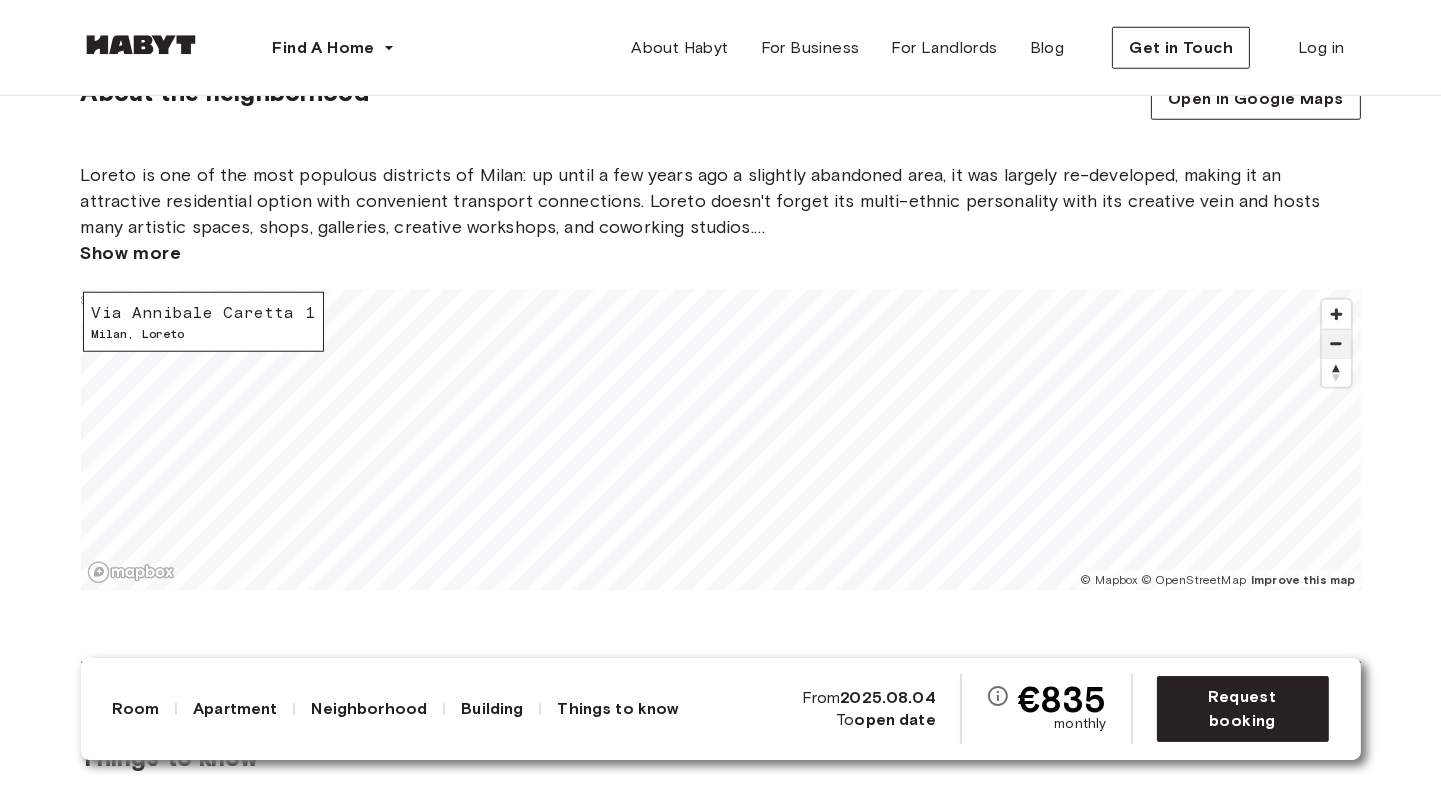 click at bounding box center (1336, 344) 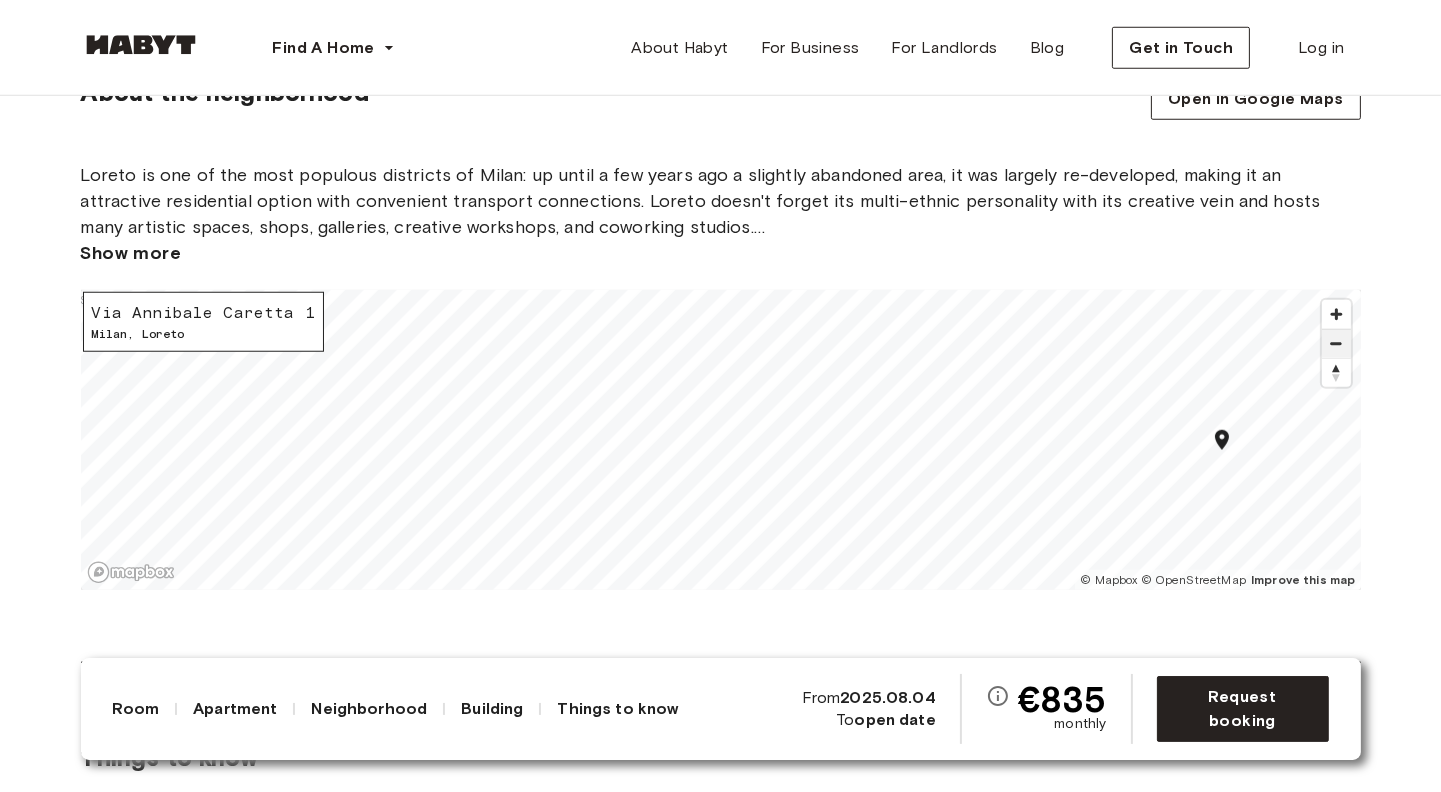 click at bounding box center [1336, 344] 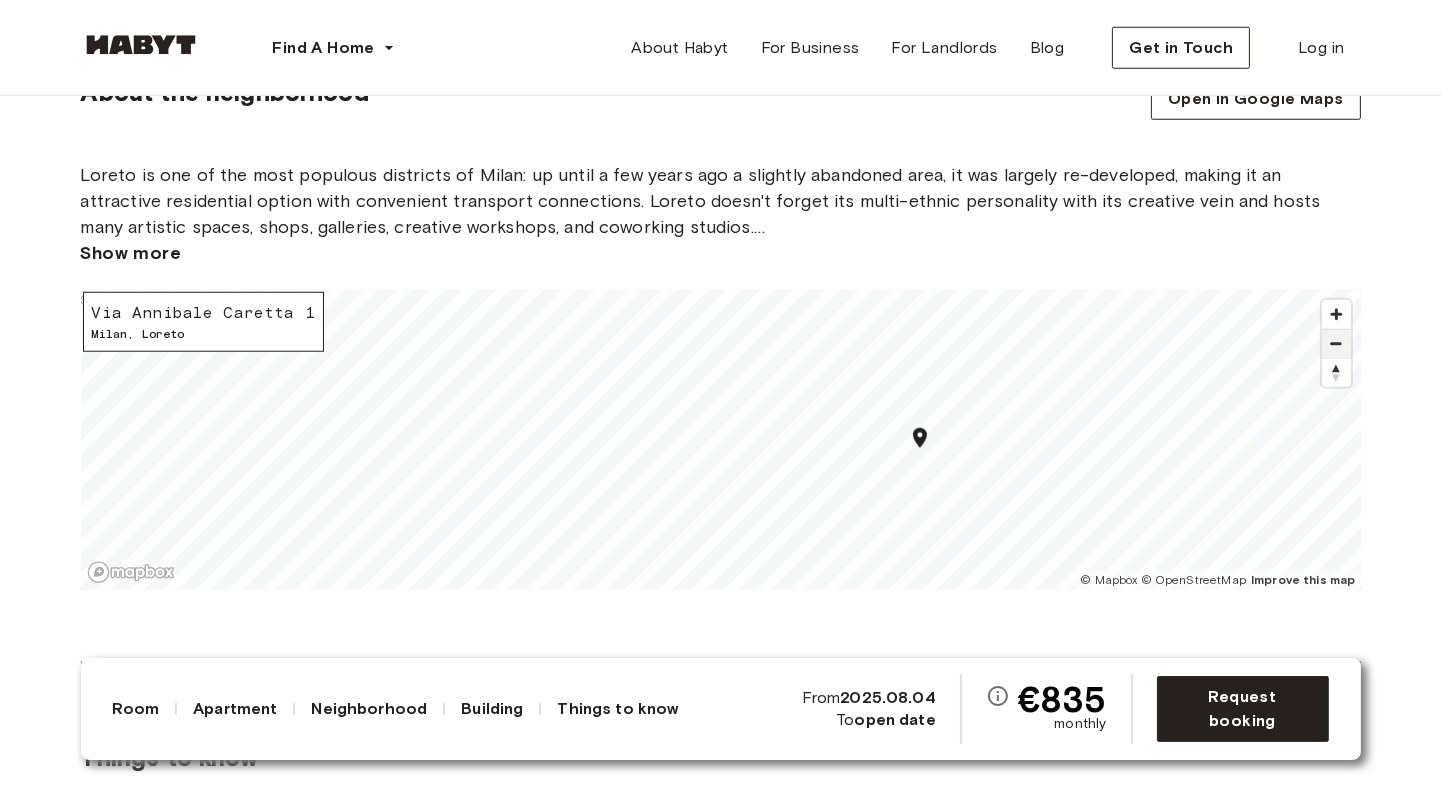 click at bounding box center (1336, 344) 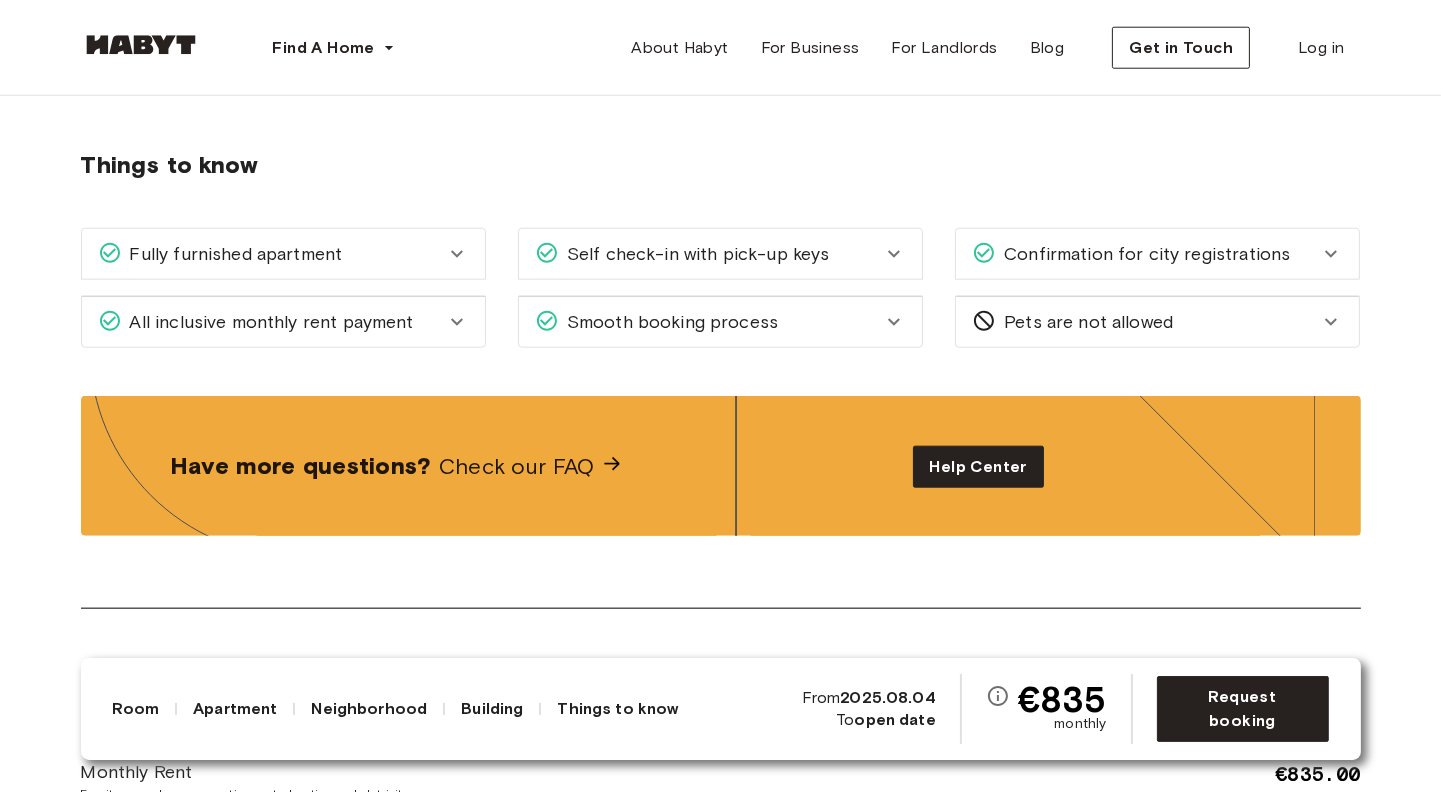 scroll, scrollTop: 2900, scrollLeft: 0, axis: vertical 